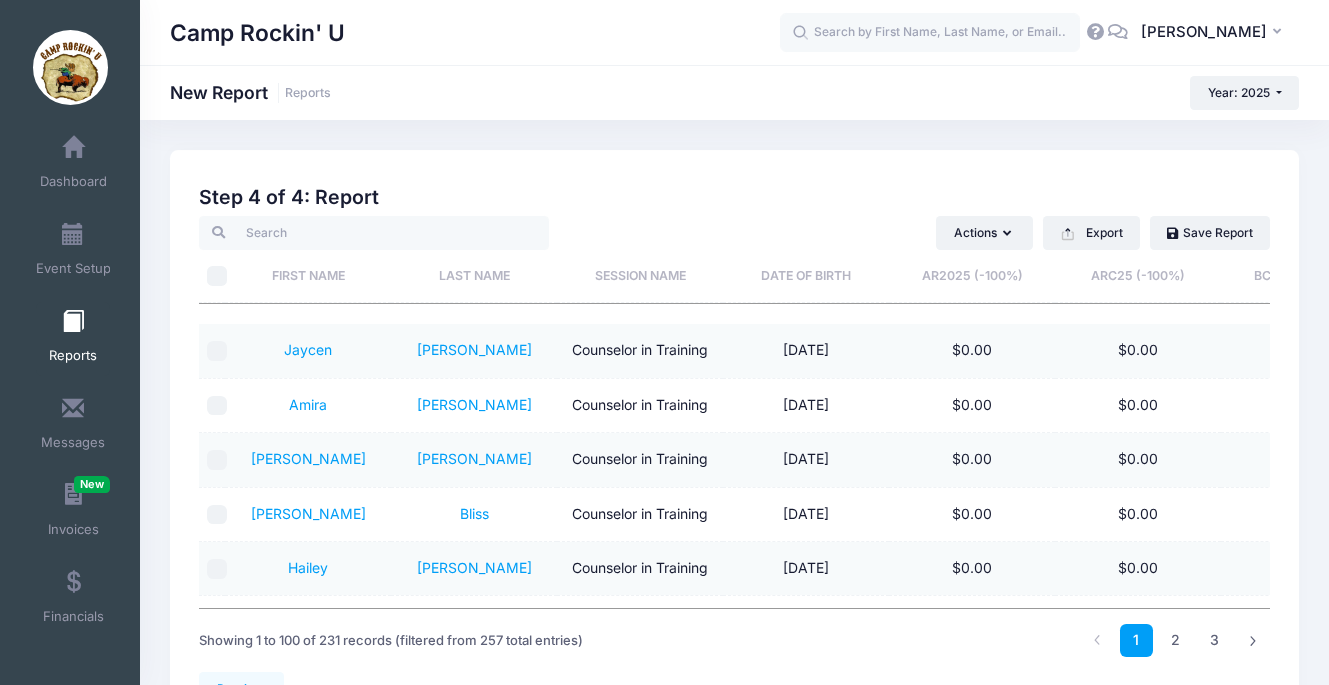 scroll, scrollTop: 0, scrollLeft: 0, axis: both 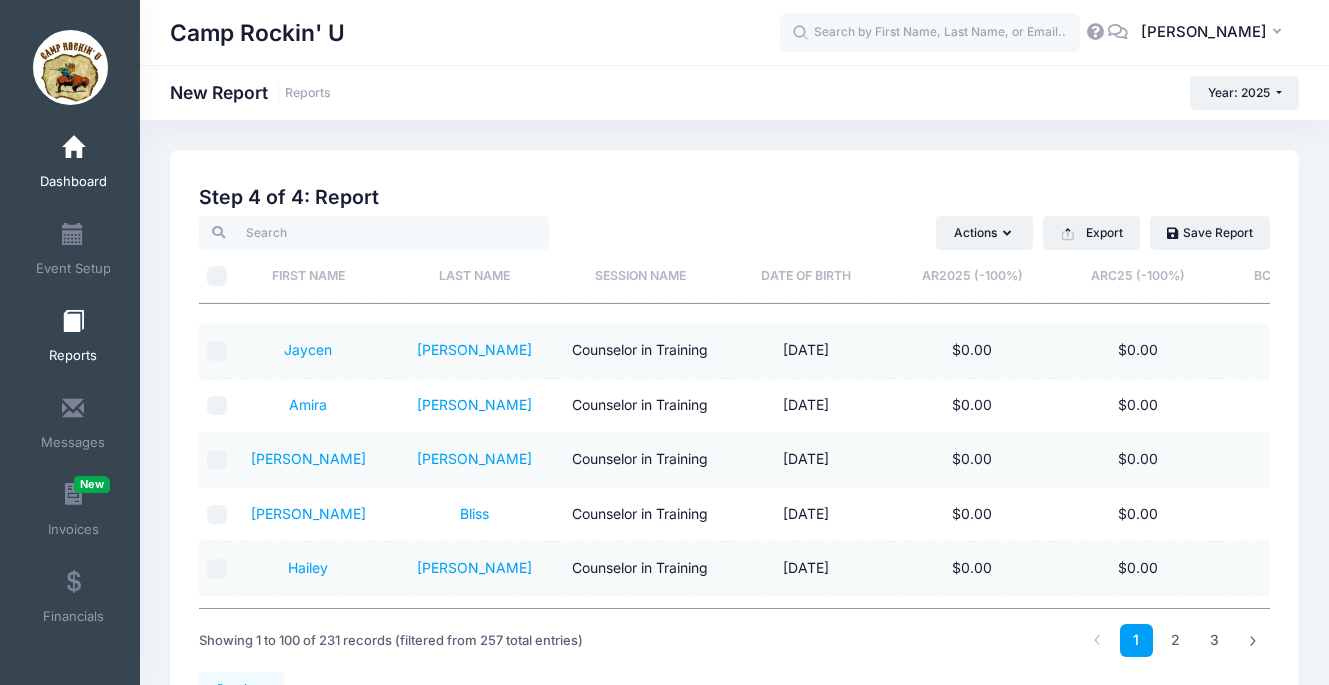 click at bounding box center (73, 148) 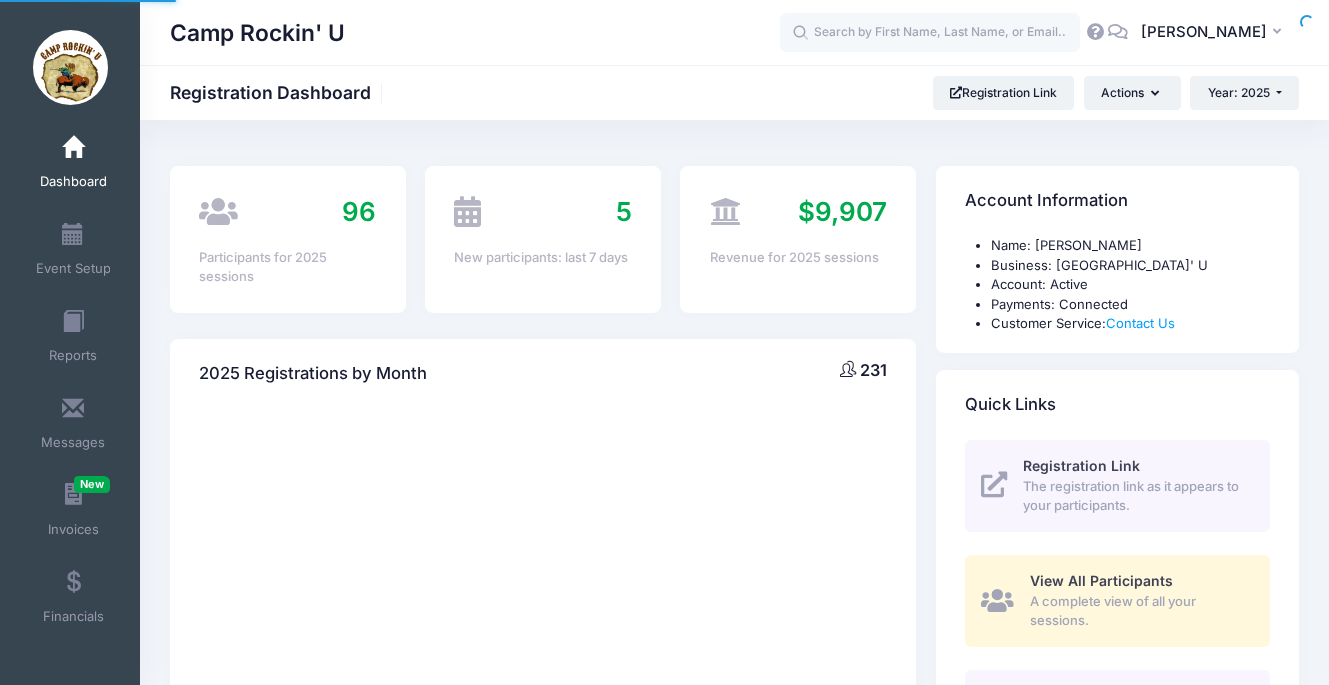 scroll, scrollTop: 0, scrollLeft: 0, axis: both 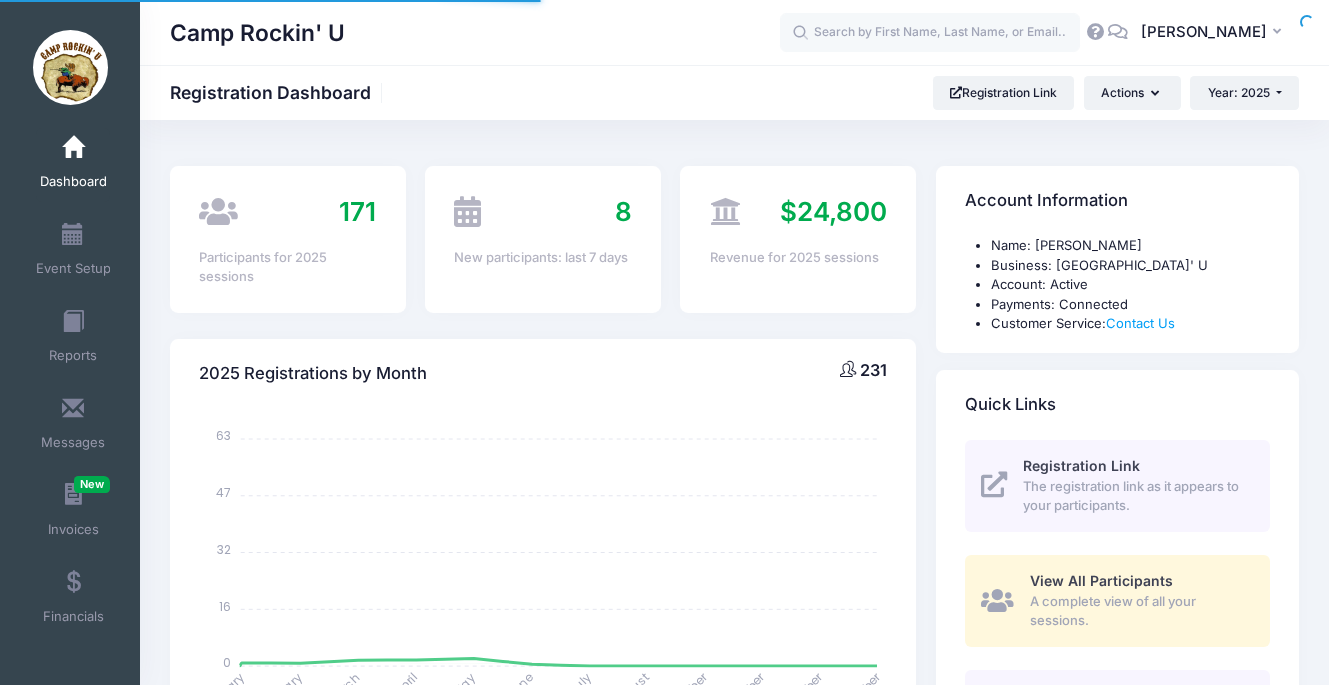 select 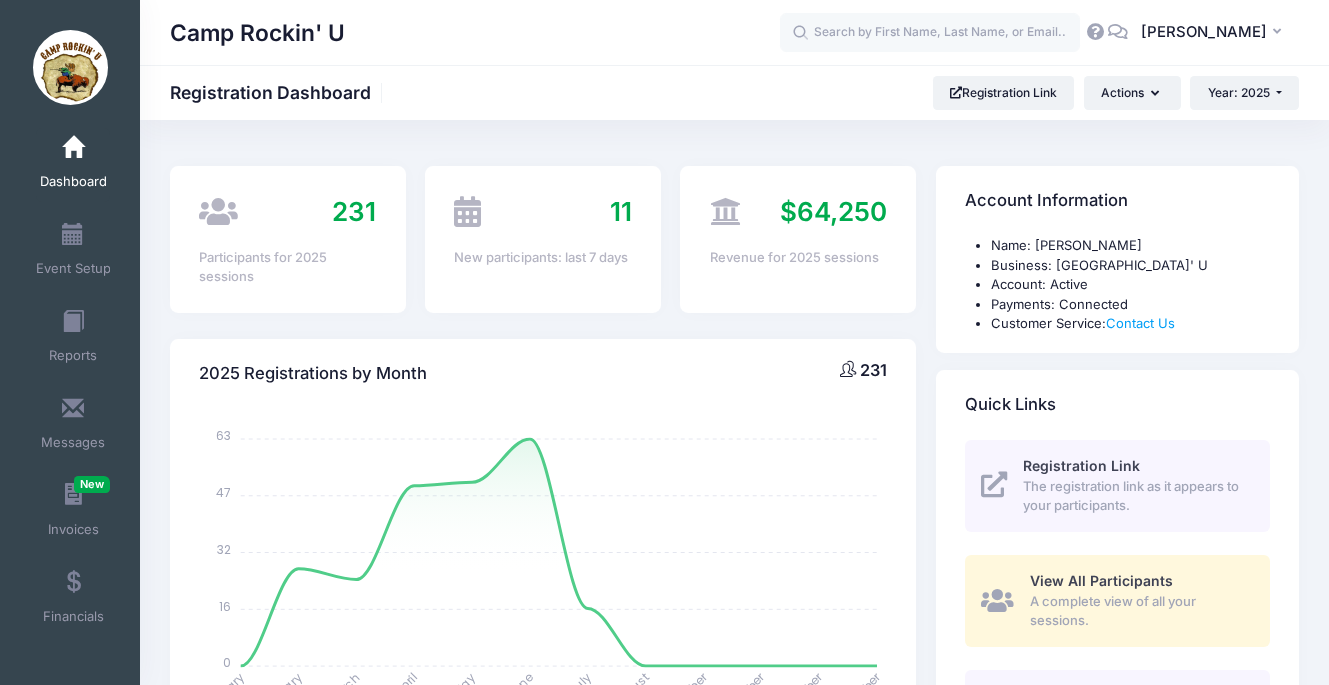 scroll, scrollTop: 0, scrollLeft: 0, axis: both 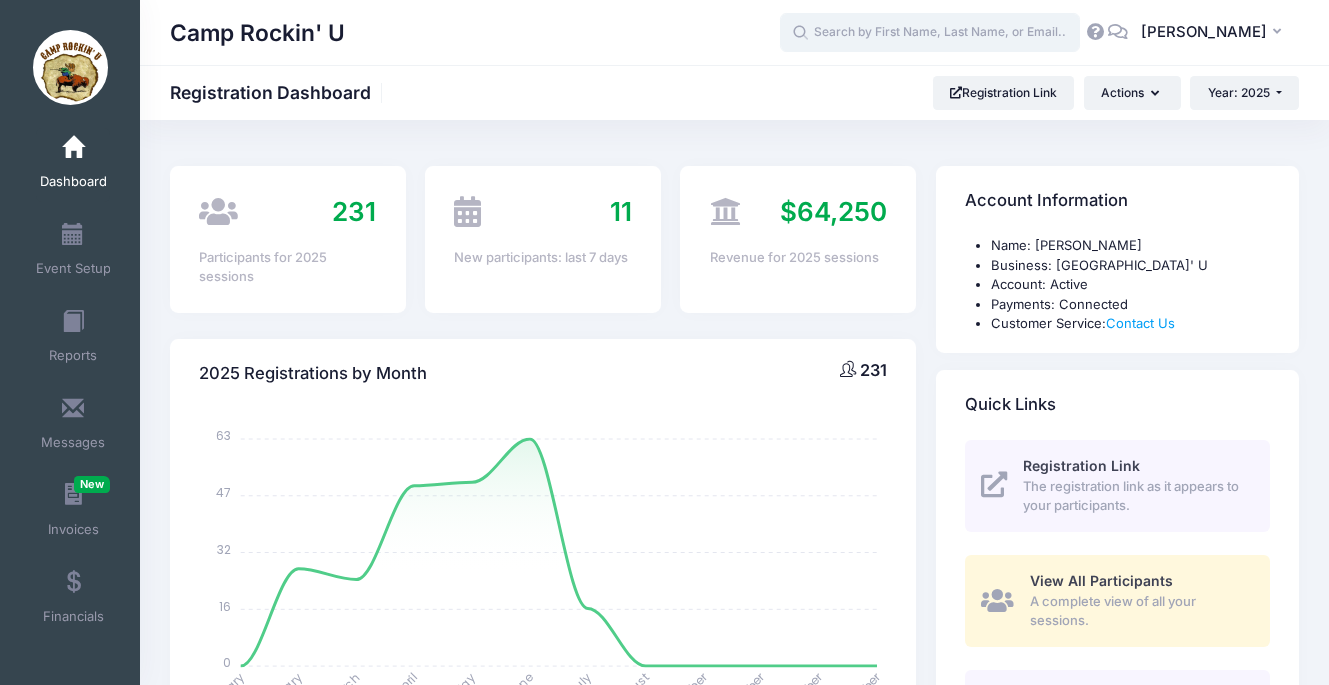 click at bounding box center (930, 33) 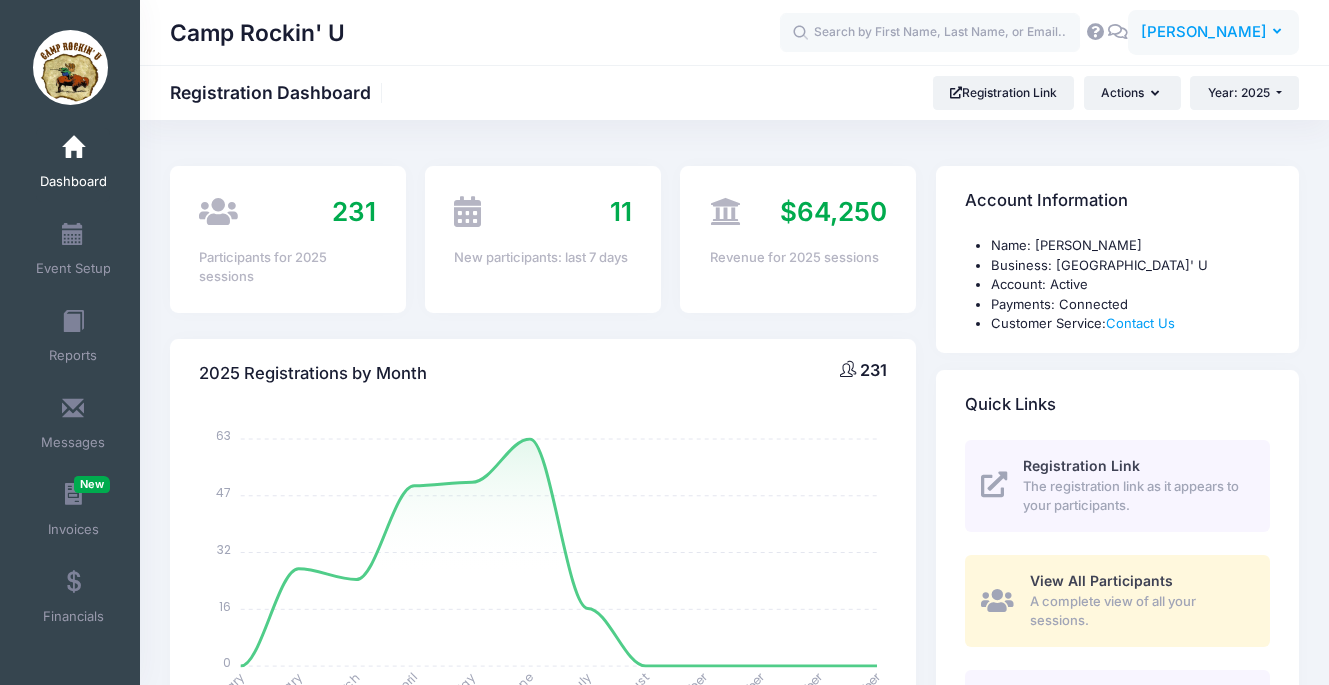 click at bounding box center [1279, 32] 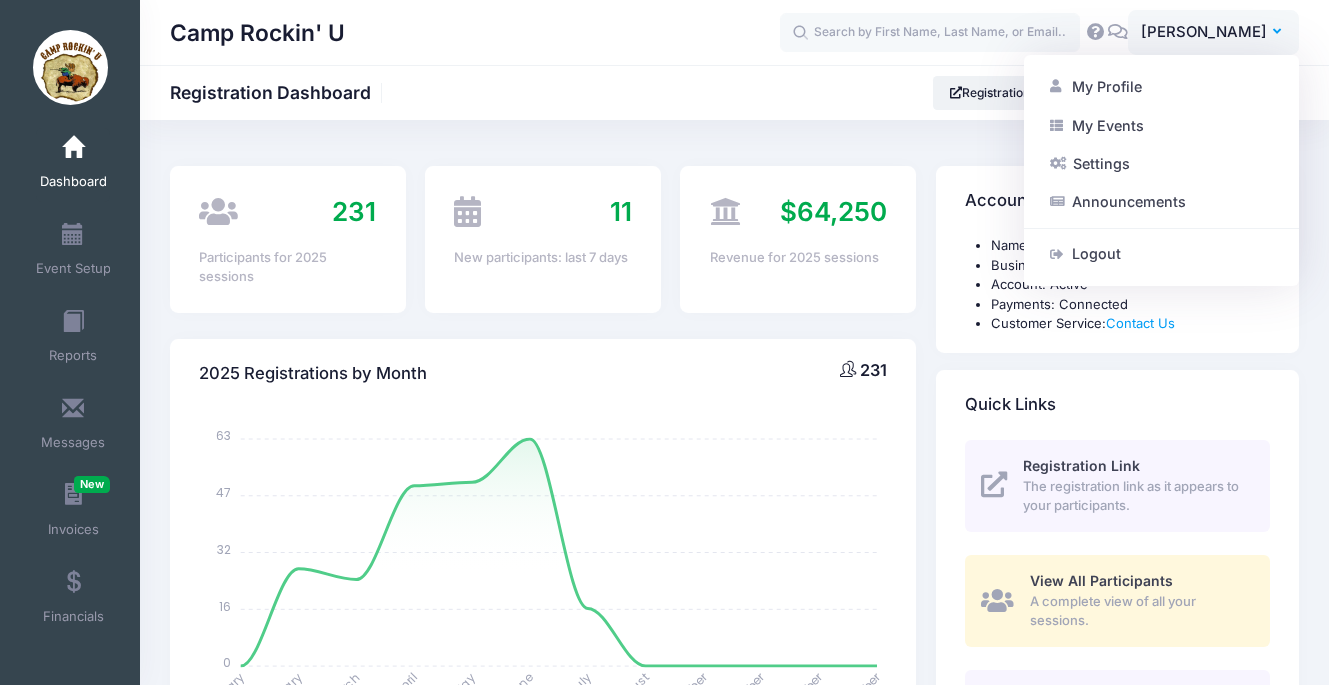 click on "Camp Rockin' U
Registration Dashboard
Registration Link Actions
Year: 2025
Year: 2025
Year: 2024
Year: 2023" at bounding box center (734, 93) 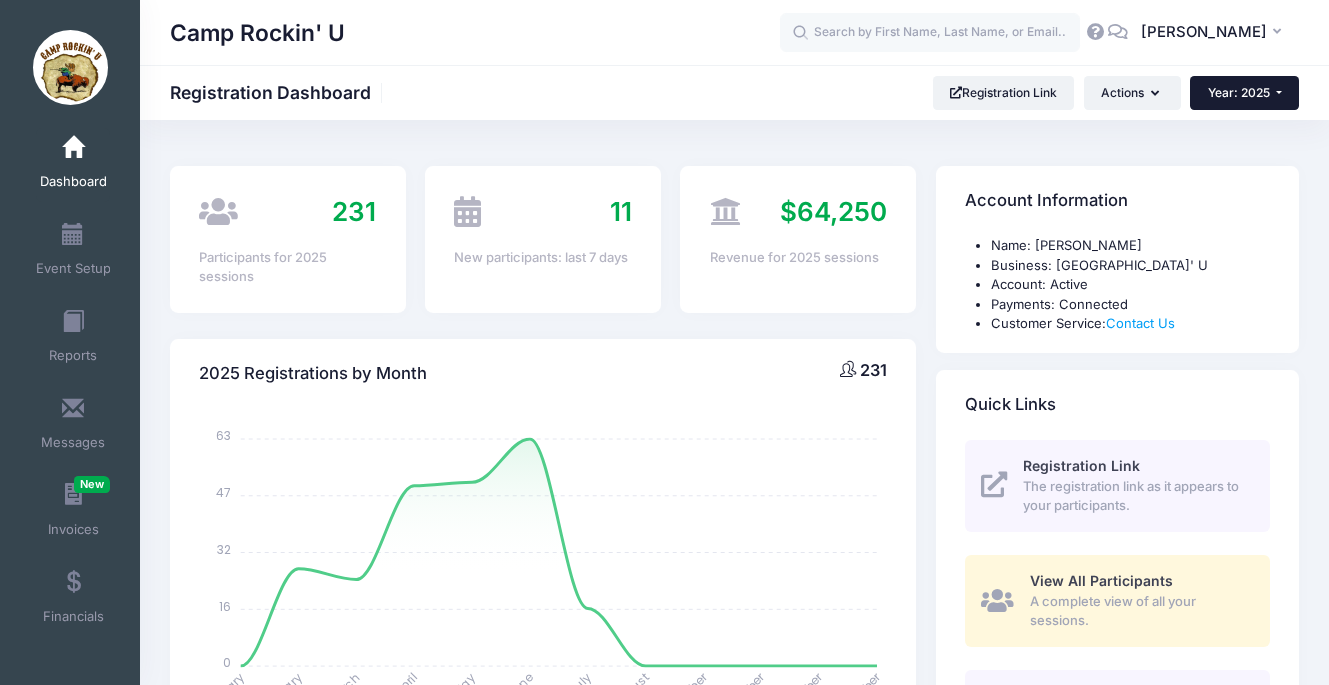 click on "Year: 2025" at bounding box center (1244, 93) 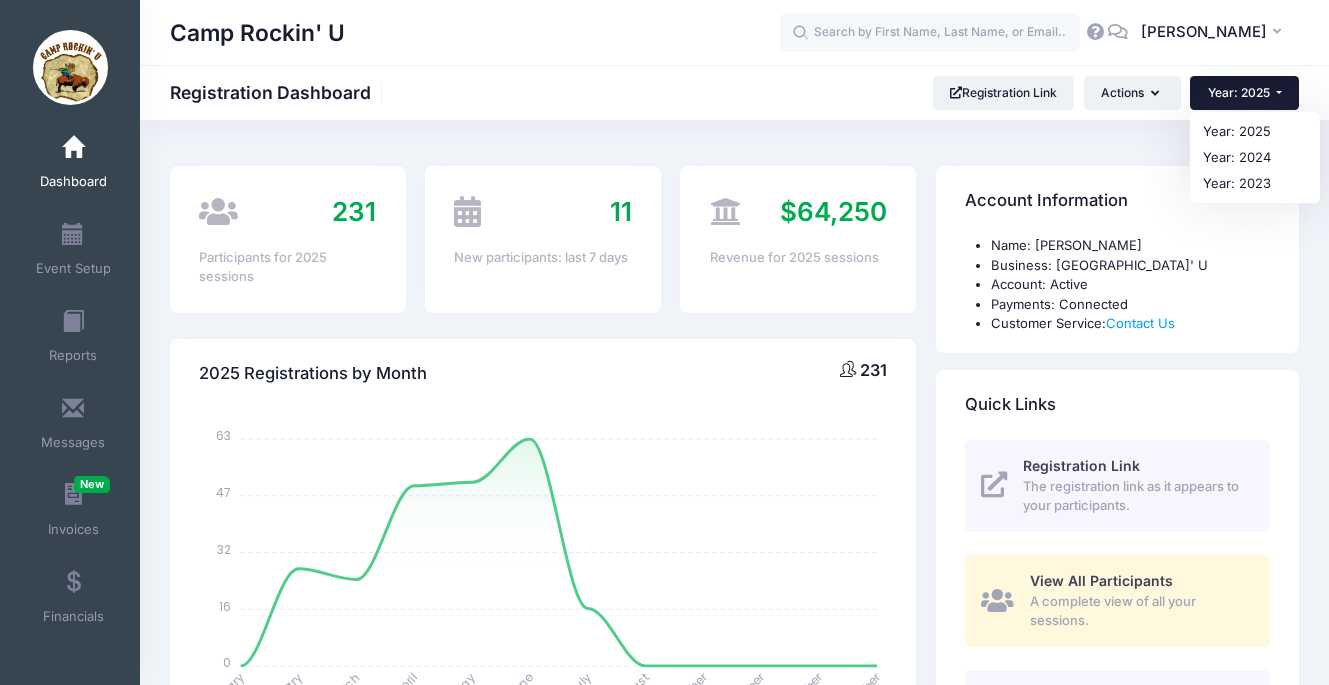 click on "Year: 2025" at bounding box center (1244, 93) 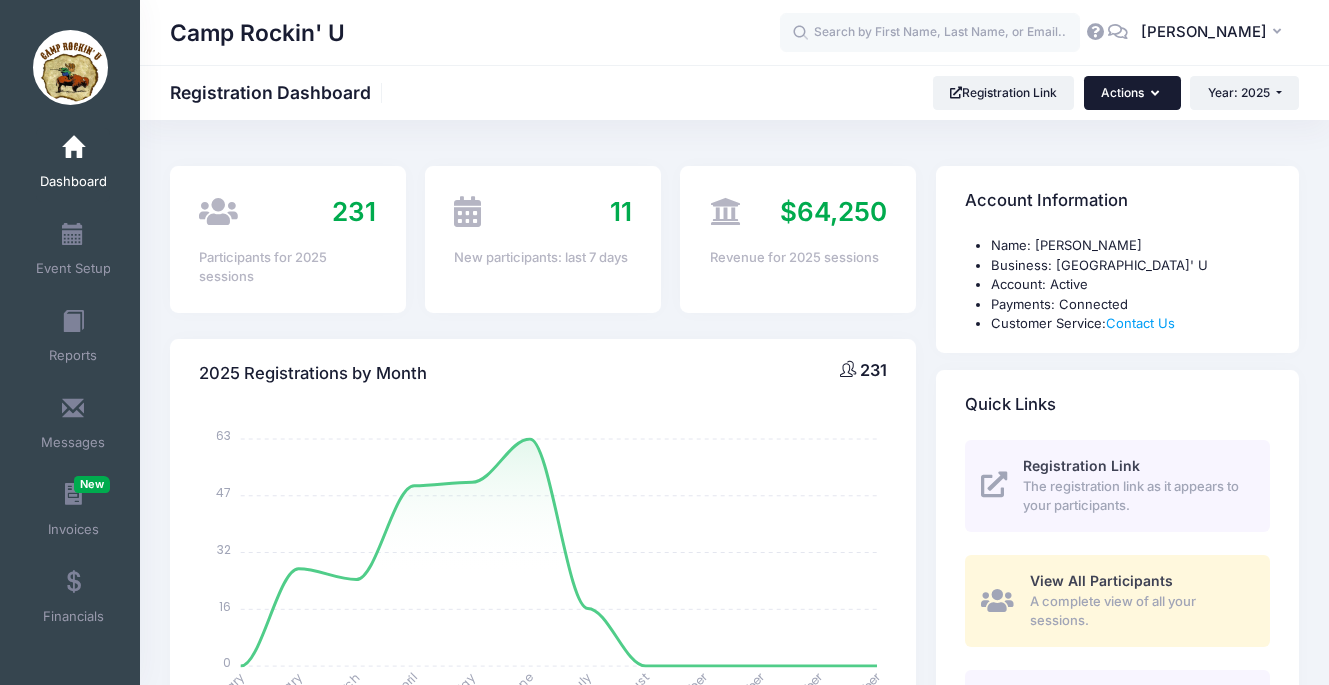 click on "Actions" at bounding box center [1132, 93] 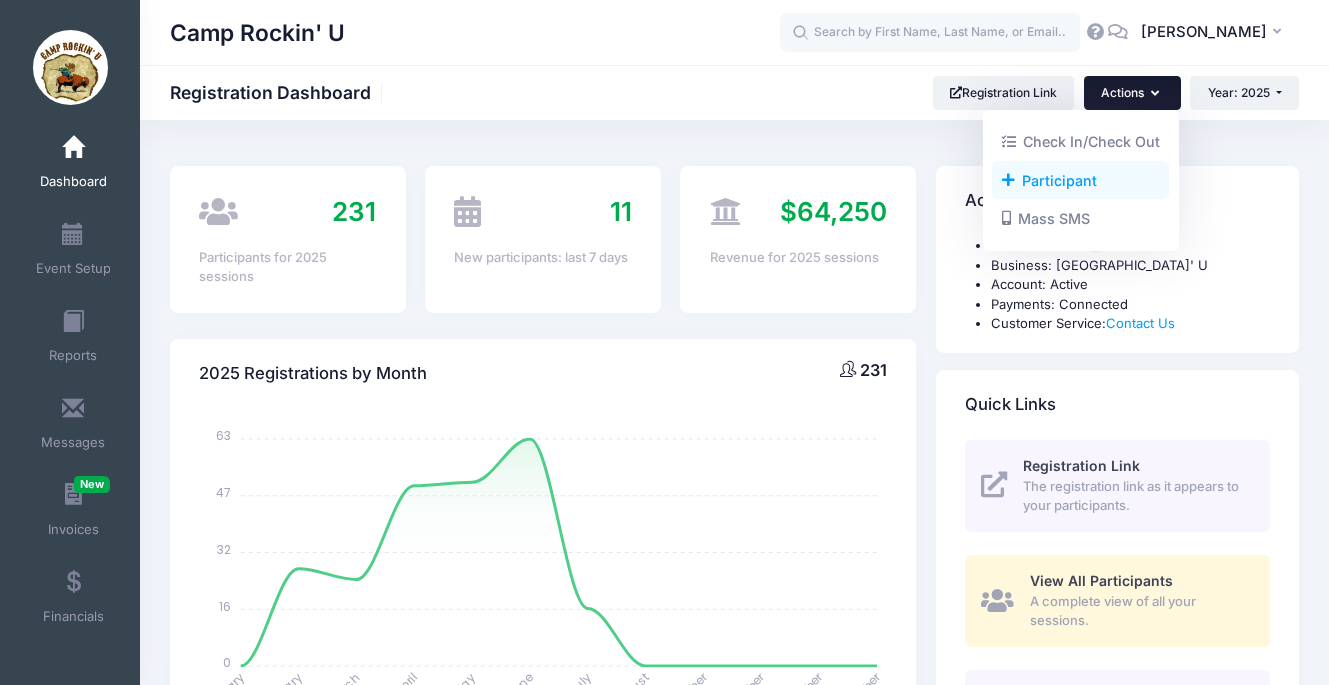 click on "Participant" at bounding box center (1080, 180) 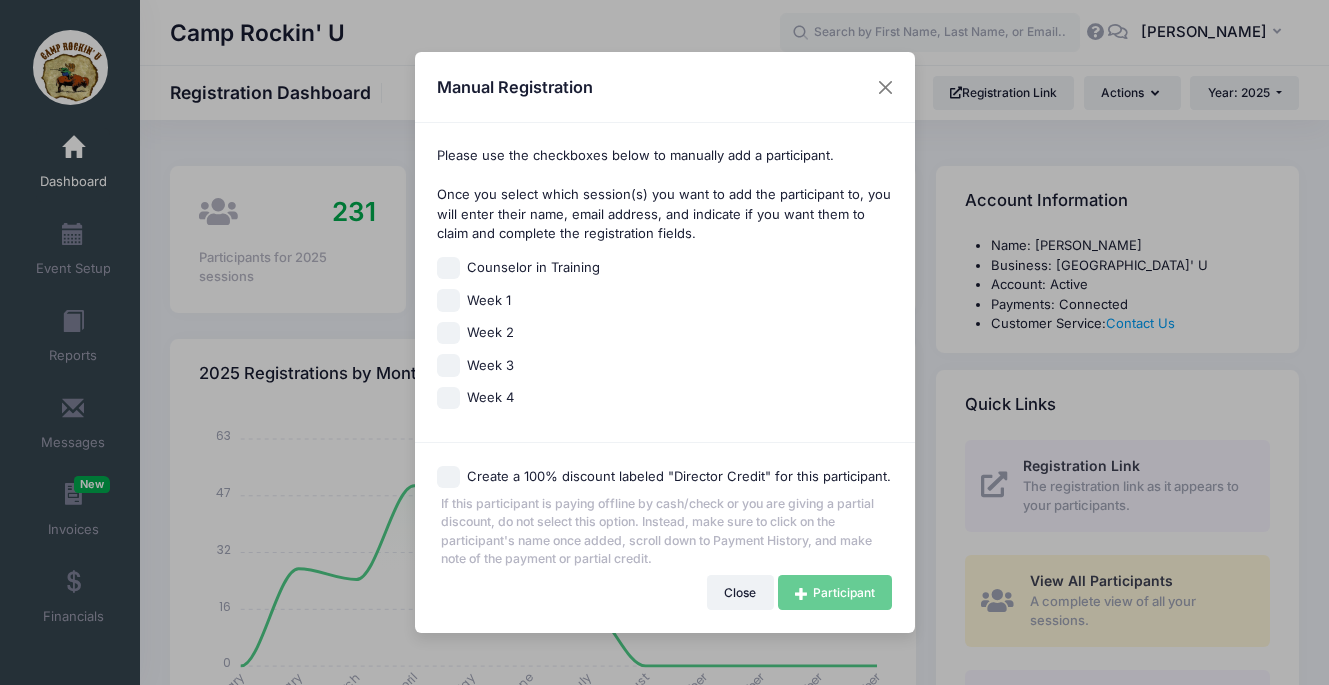 click on "Week 3" at bounding box center [448, 365] 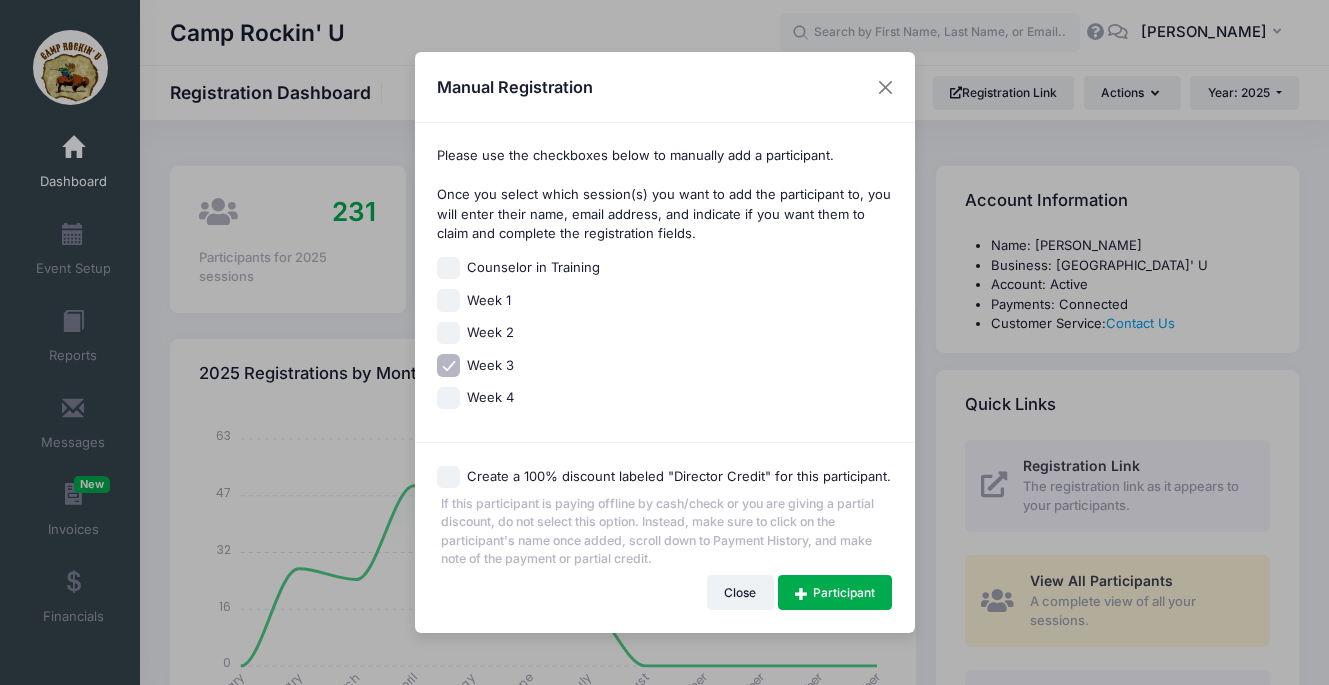 click on "Create a 100% discount labeled "Director Credit" for this participant." at bounding box center (448, 477) 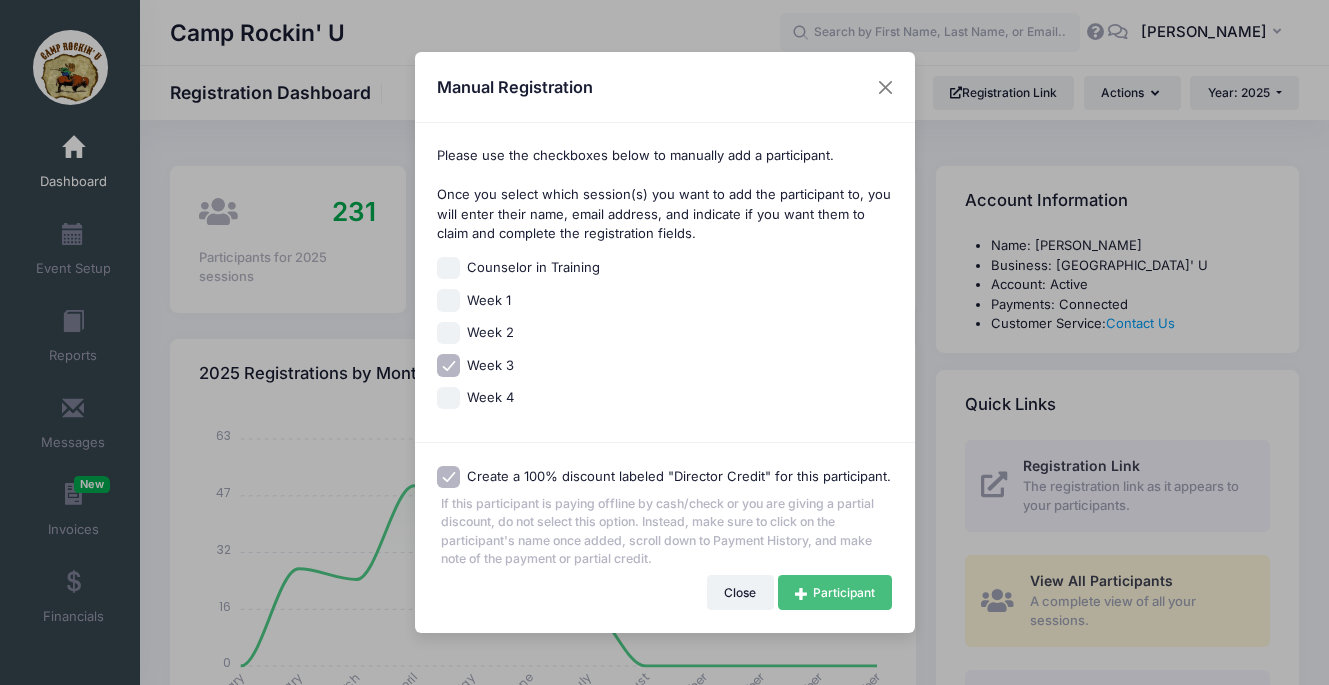 click on "Participant" at bounding box center (835, 592) 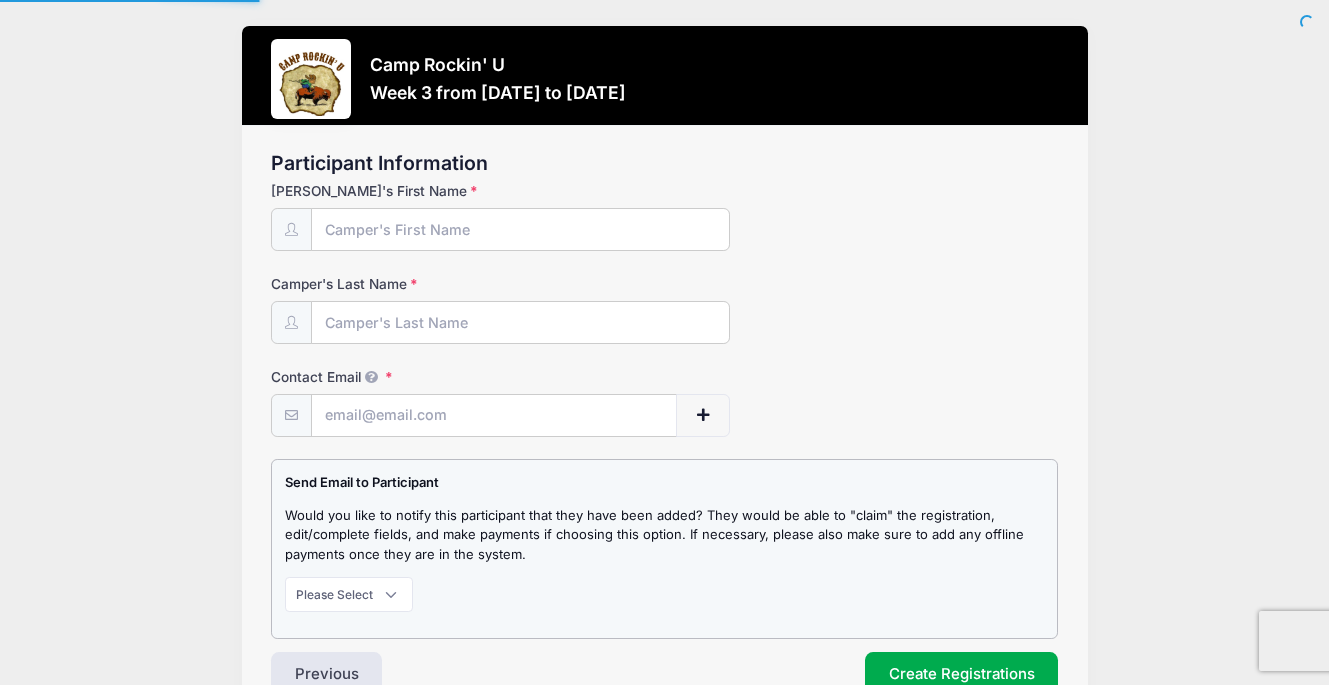 scroll, scrollTop: 0, scrollLeft: 0, axis: both 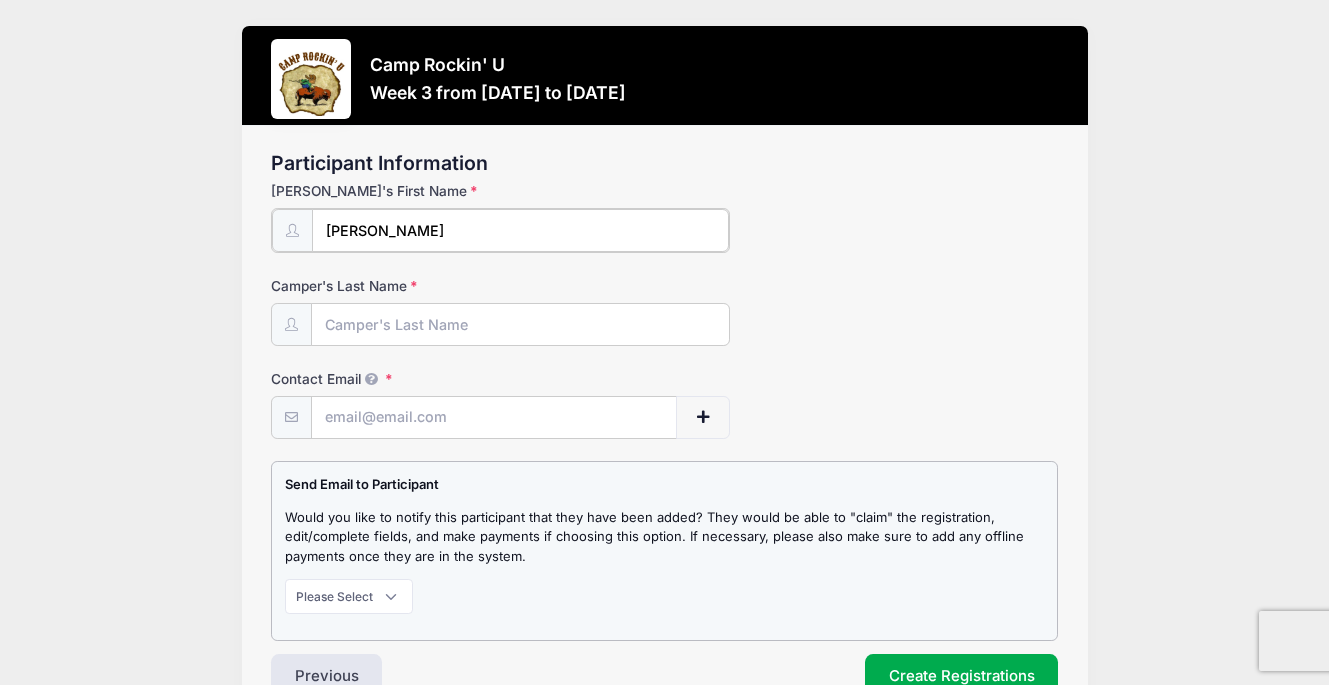 type on "[PERSON_NAME]" 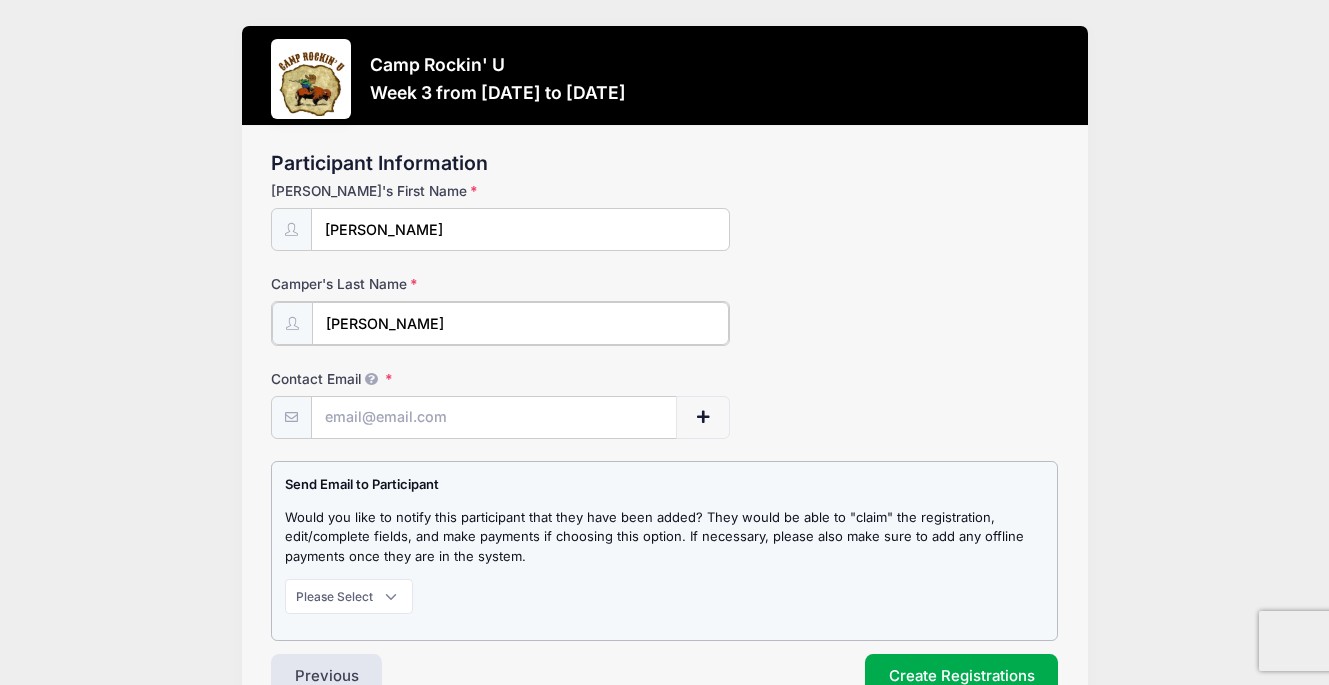 type on "Brock" 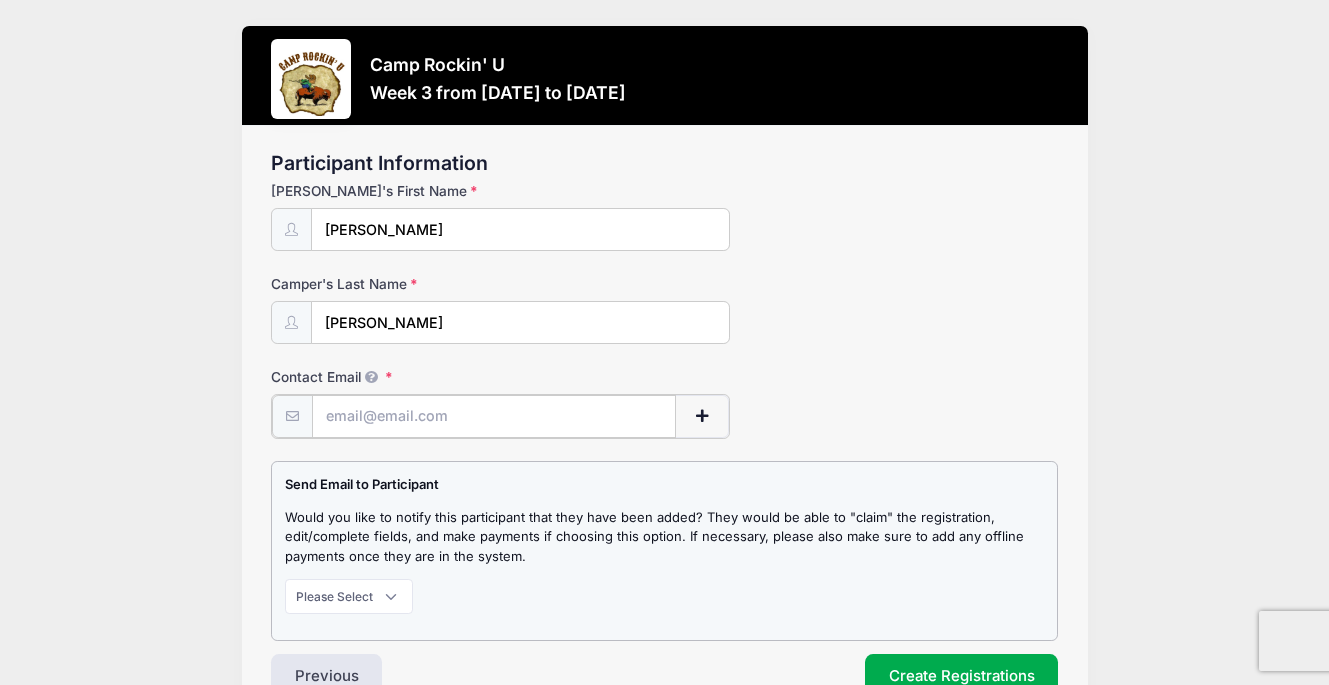 type on "darbvader@gmail.com" 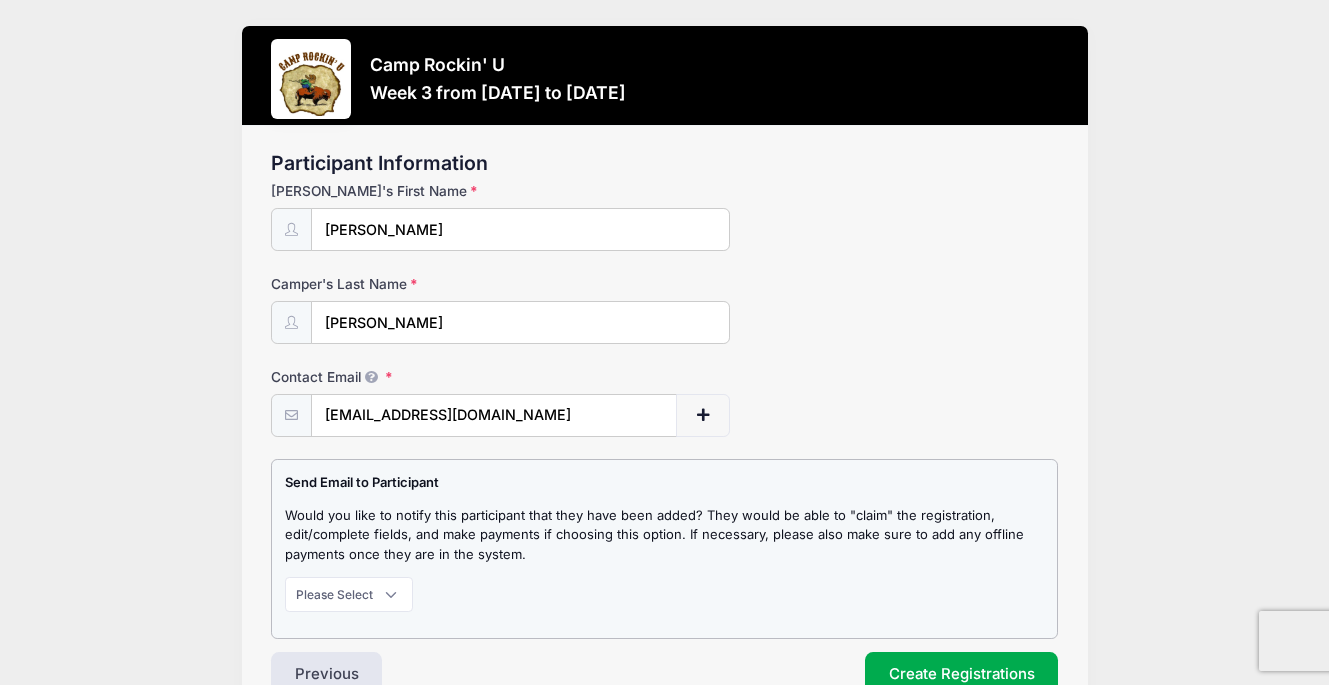 scroll, scrollTop: 68, scrollLeft: 0, axis: vertical 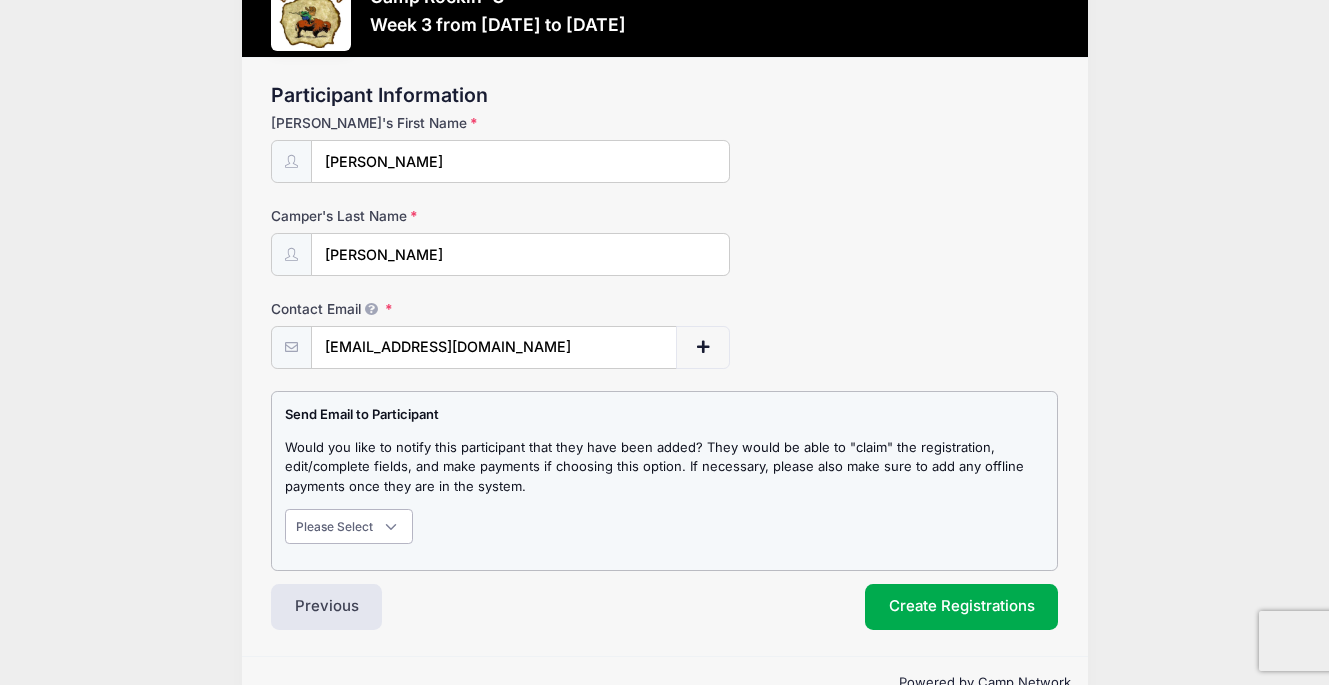 select on "0" 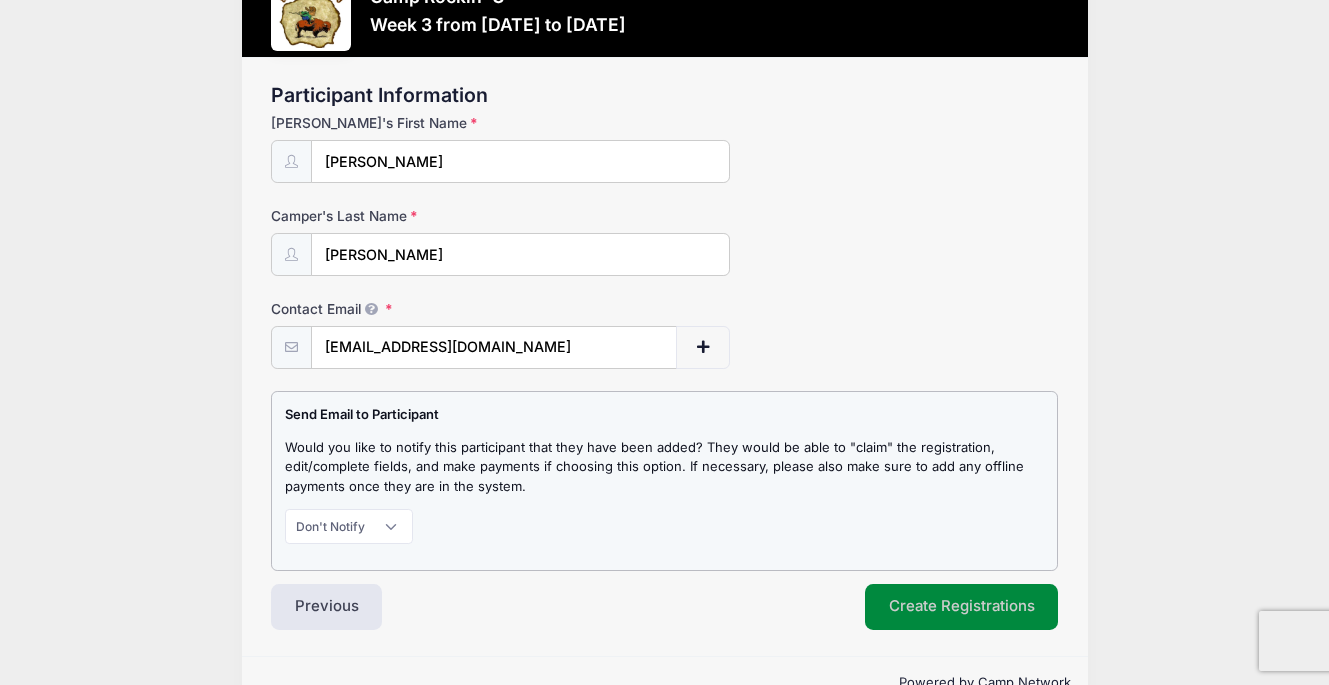 click on "Create Registrations" at bounding box center [962, 607] 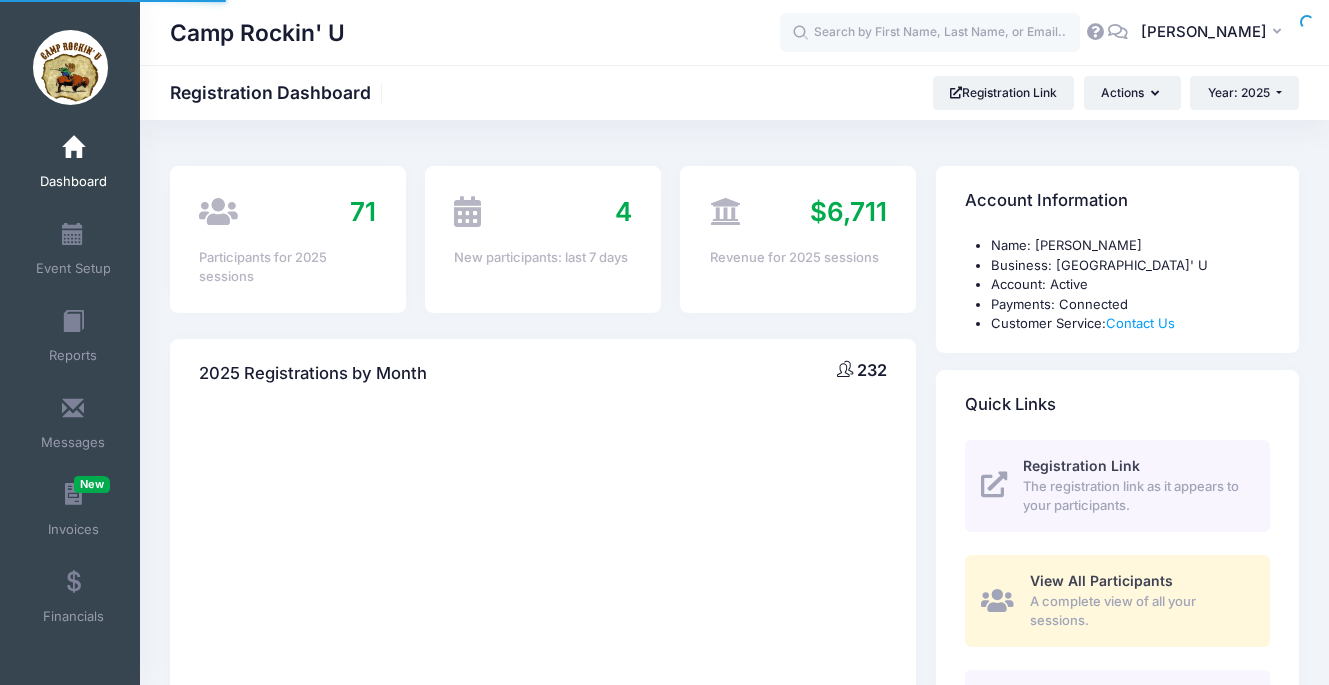 scroll, scrollTop: 0, scrollLeft: 0, axis: both 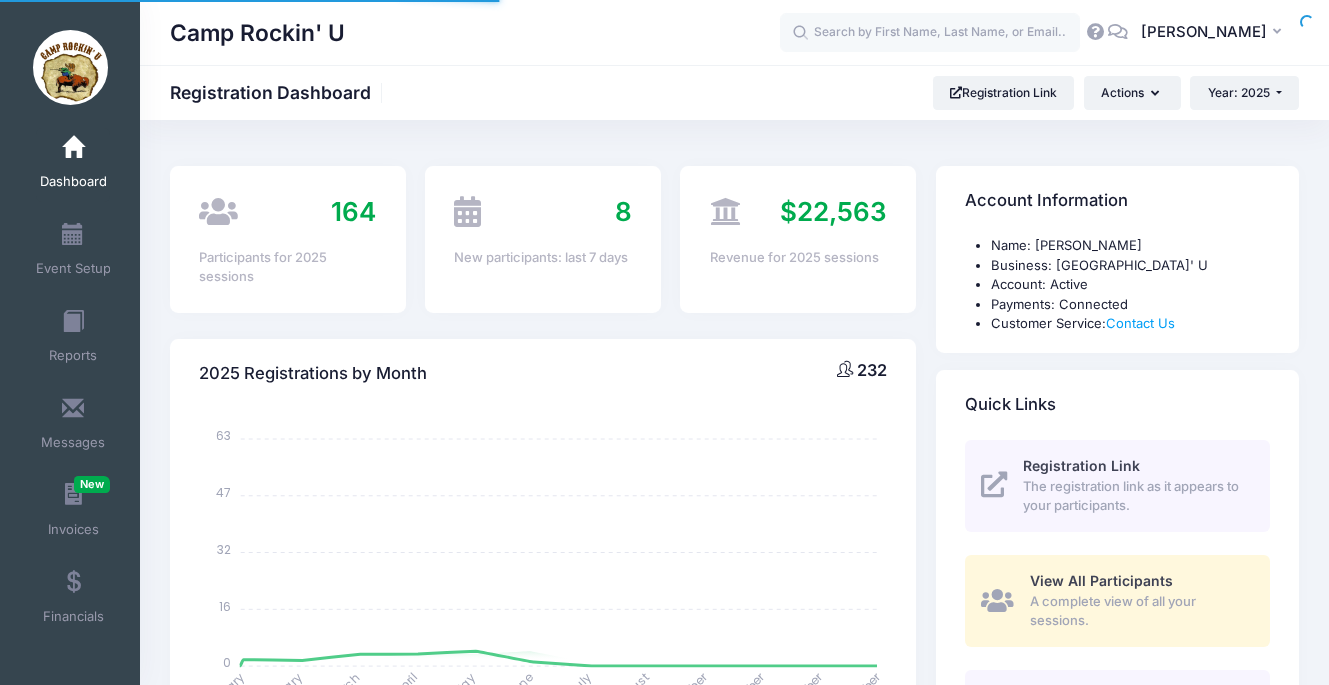 select 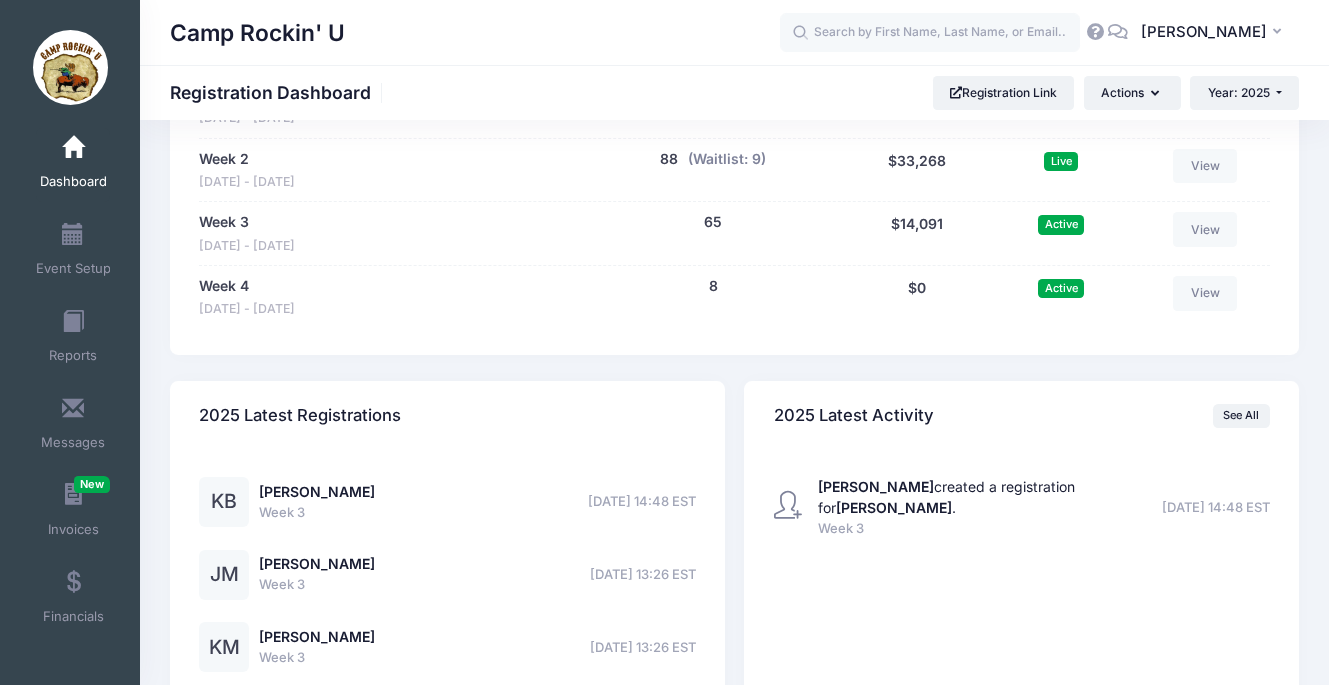 scroll, scrollTop: 1275, scrollLeft: 0, axis: vertical 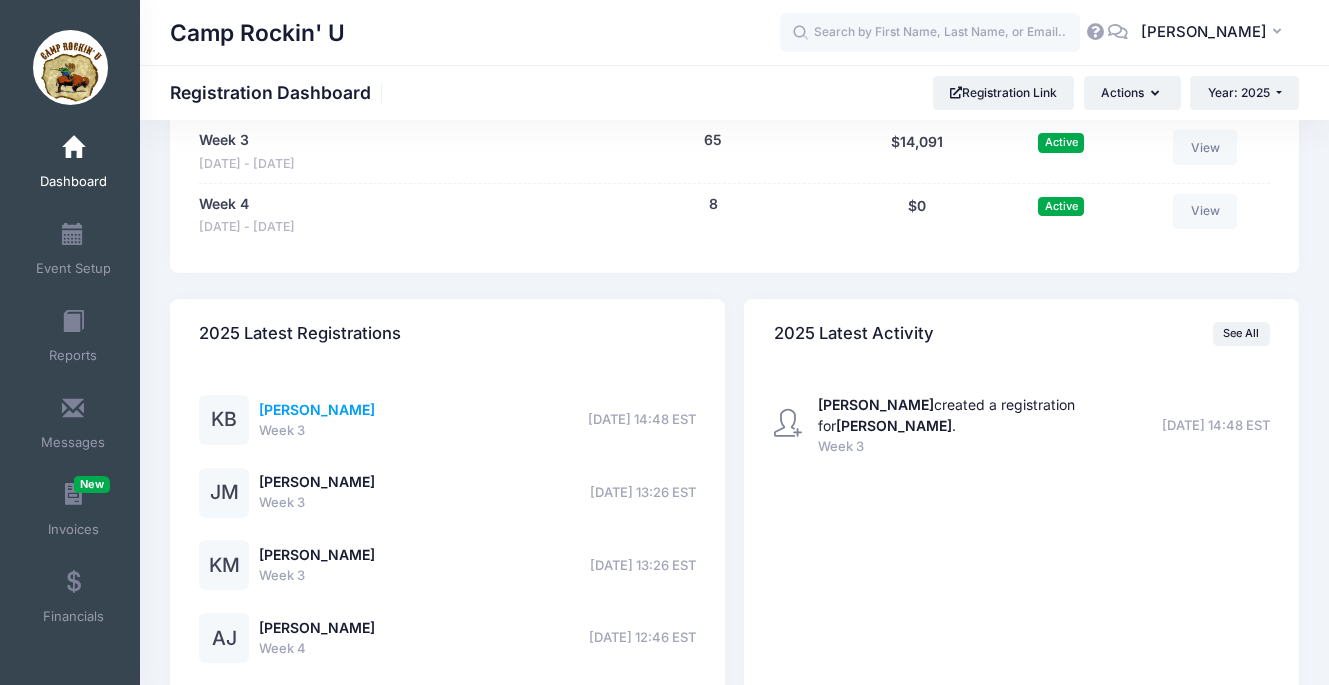 click on "Kinley Brock" at bounding box center (317, 409) 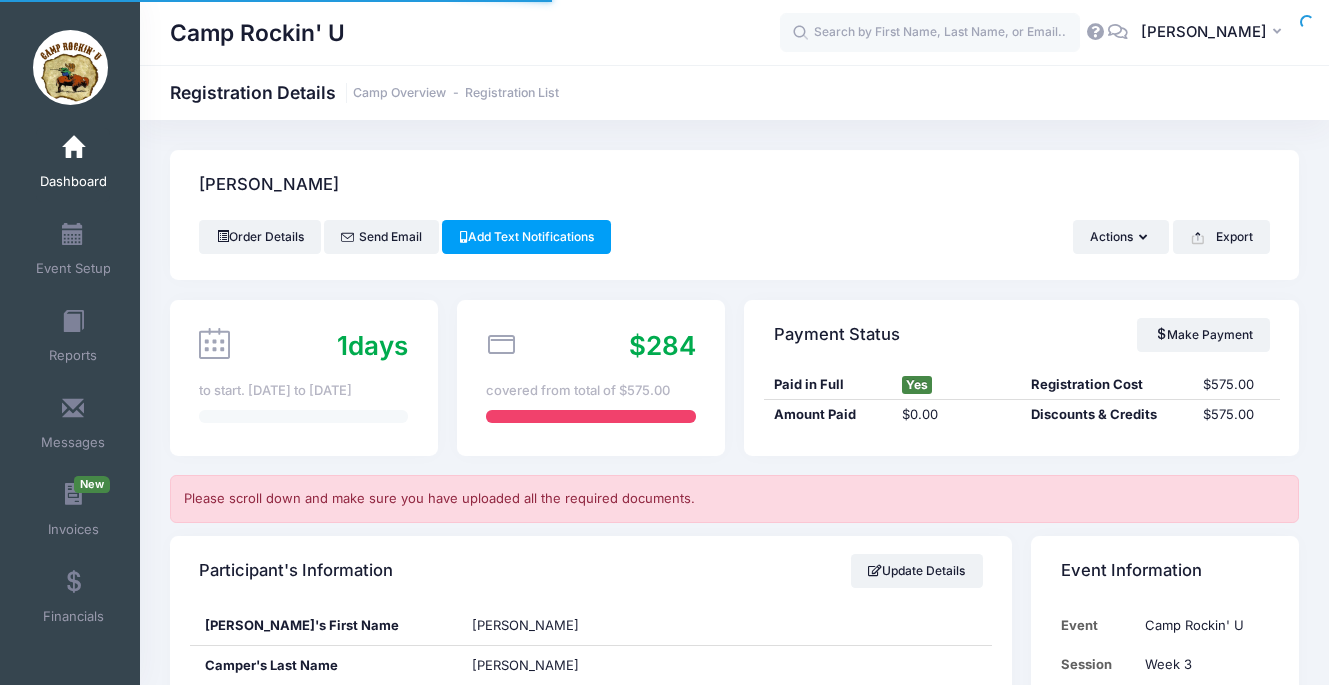 scroll, scrollTop: 0, scrollLeft: 0, axis: both 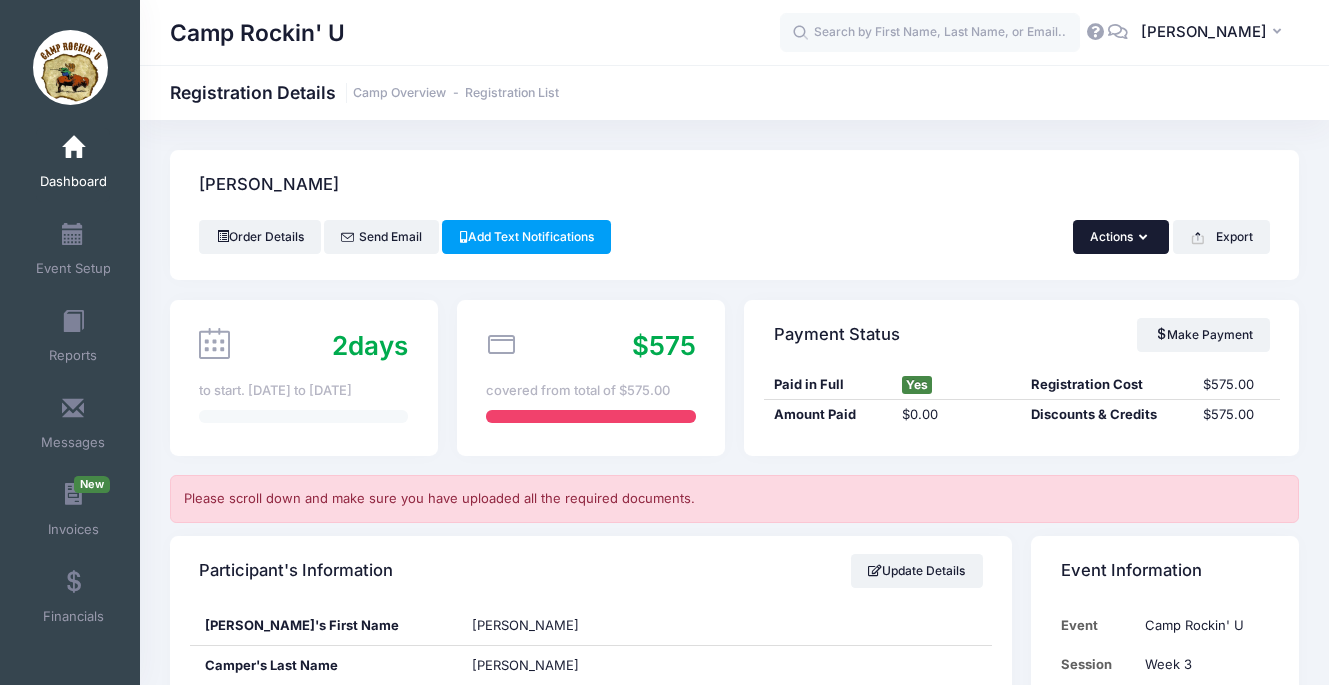 click on "Actions" at bounding box center [1121, 237] 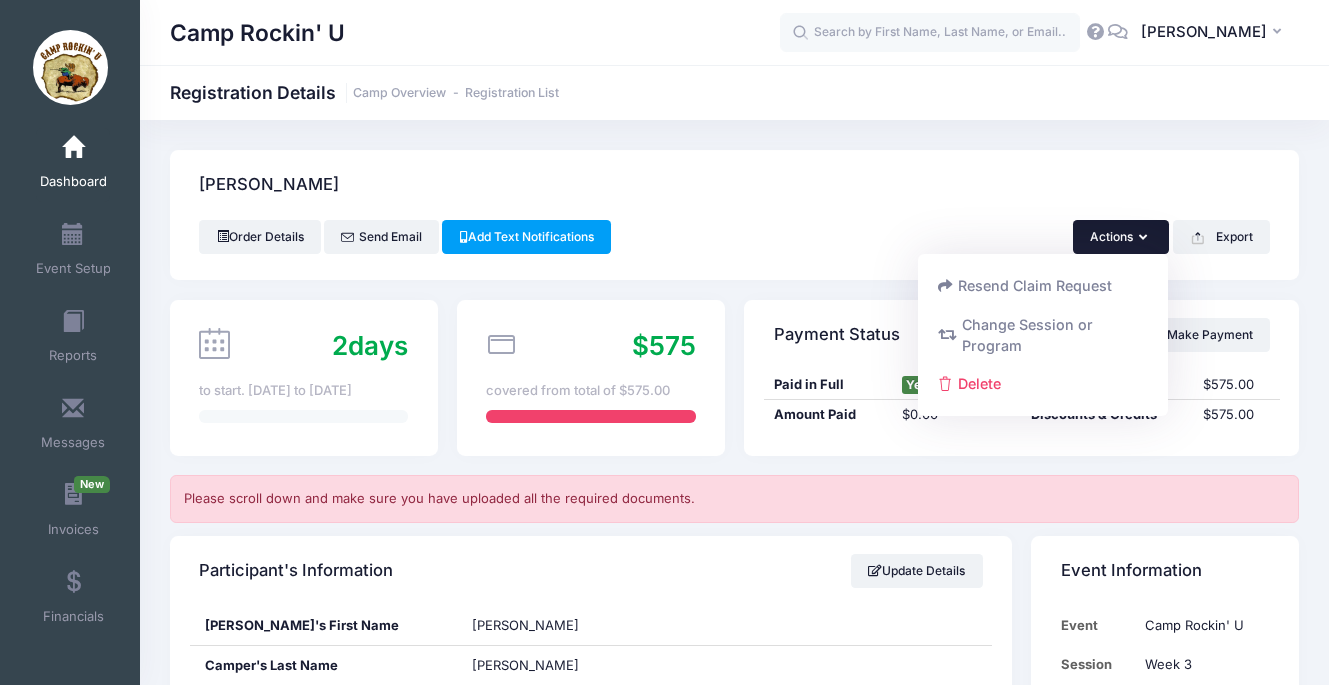 click on "Actions" at bounding box center (1121, 237) 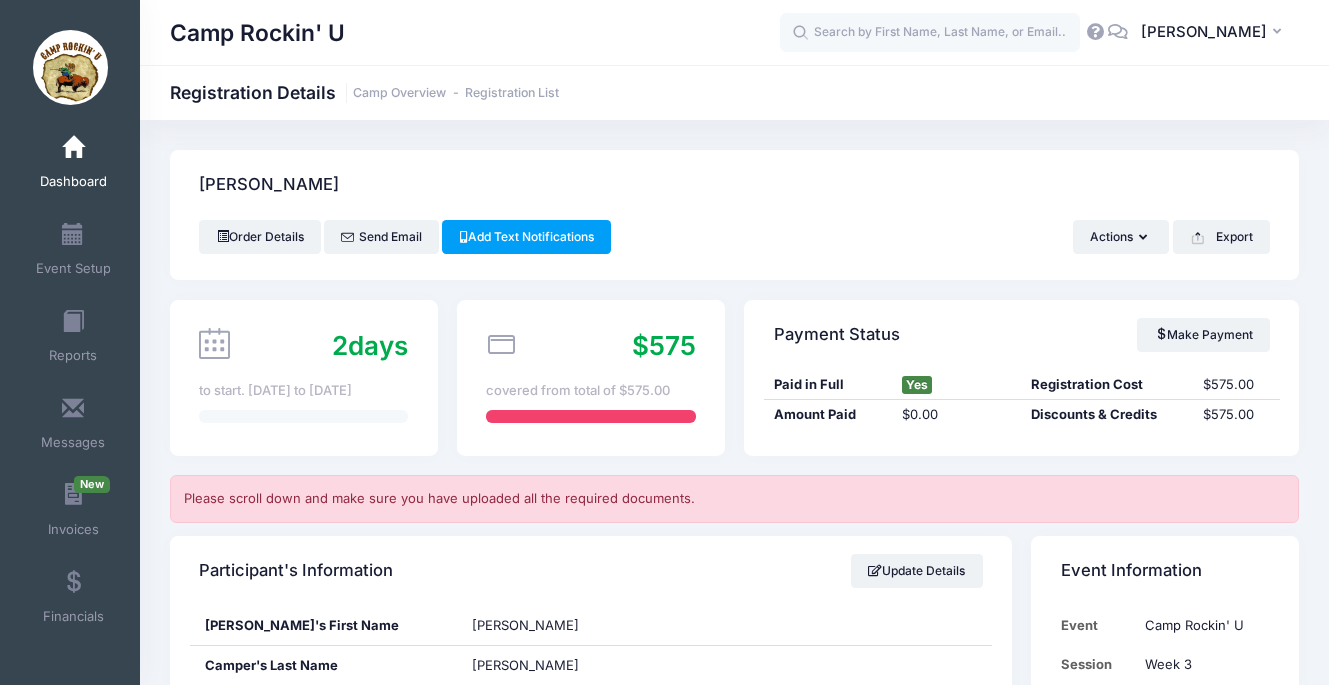 click at bounding box center [73, 148] 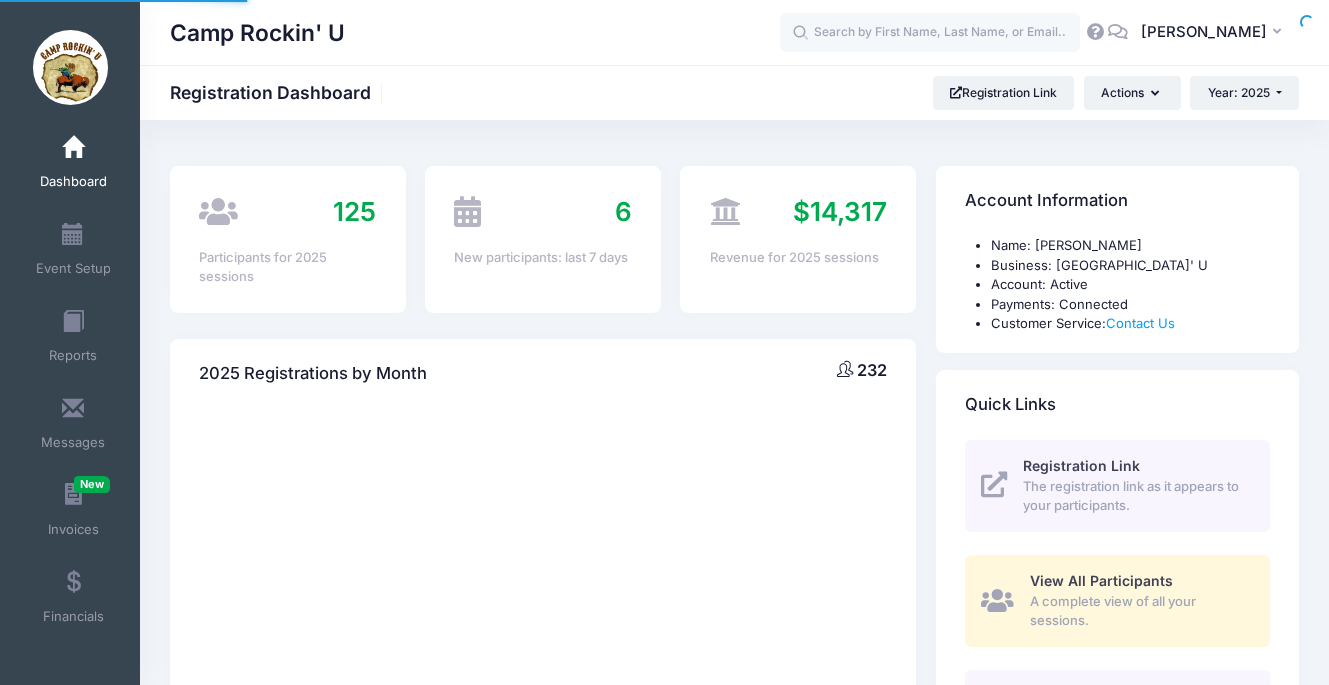 scroll, scrollTop: 0, scrollLeft: 0, axis: both 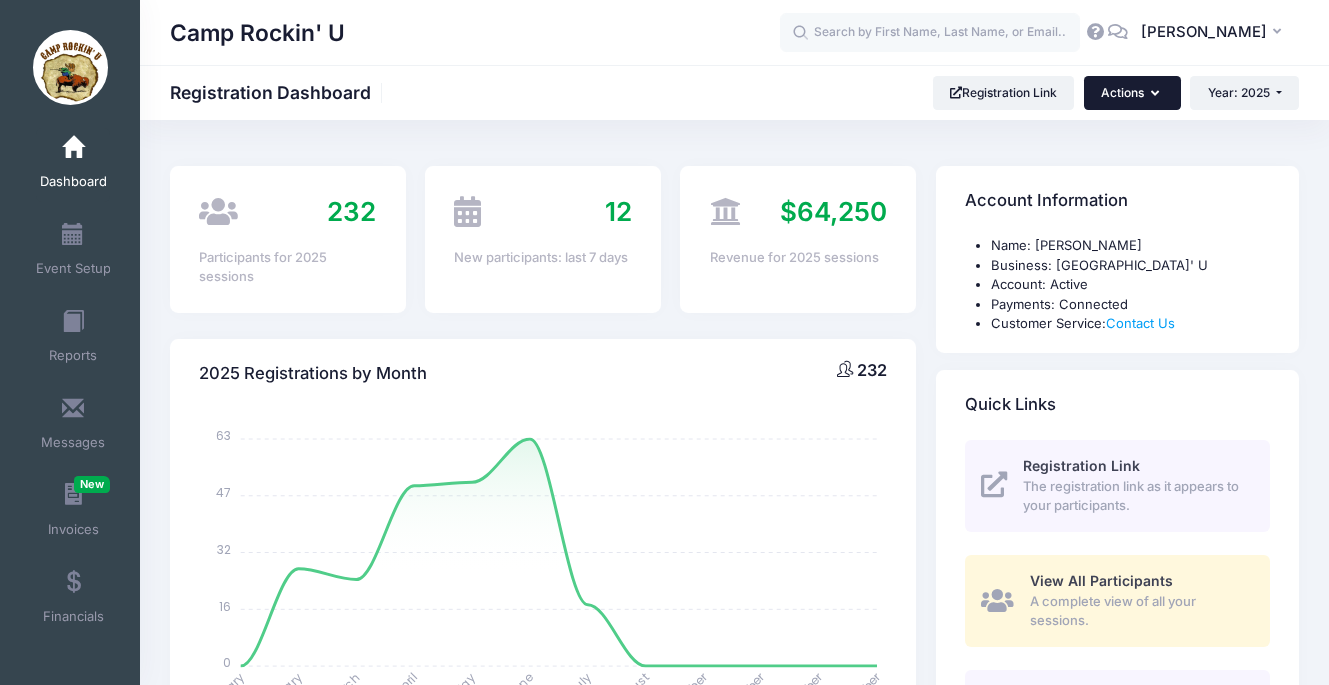 click on "Actions" at bounding box center (1132, 93) 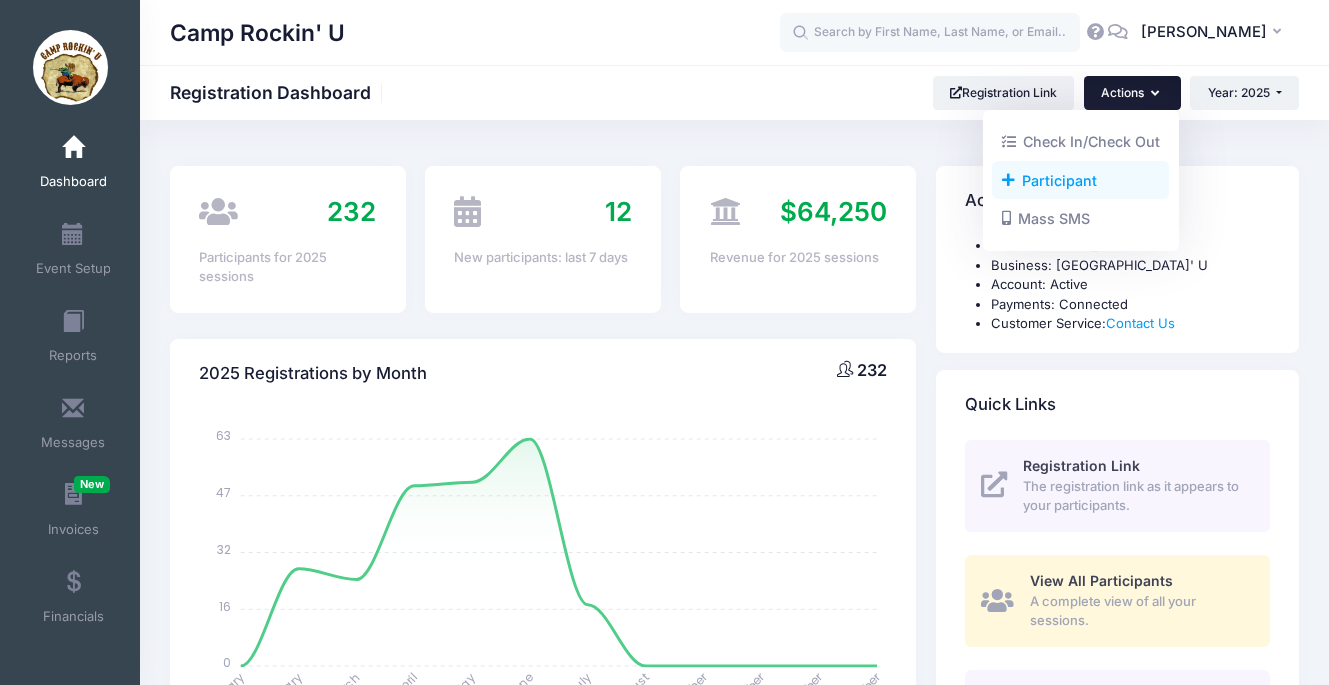 click on "Participant" at bounding box center [1080, 180] 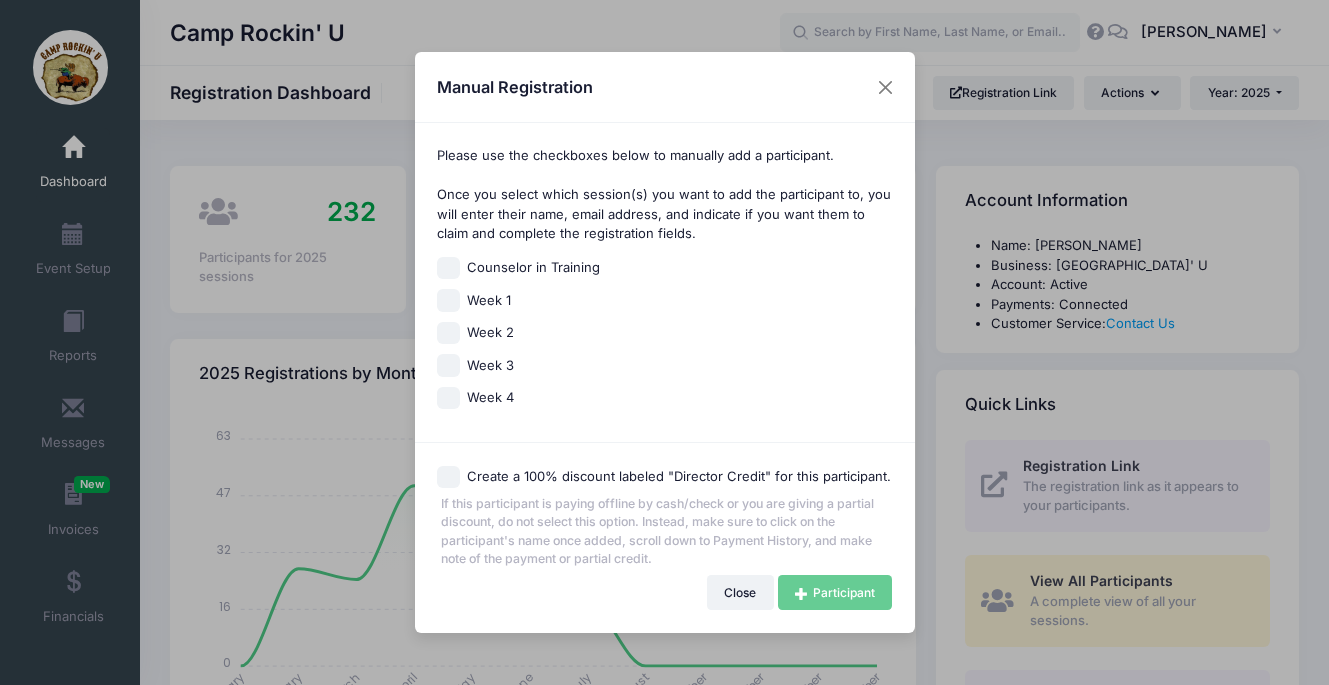 click on "Week 3" at bounding box center (448, 365) 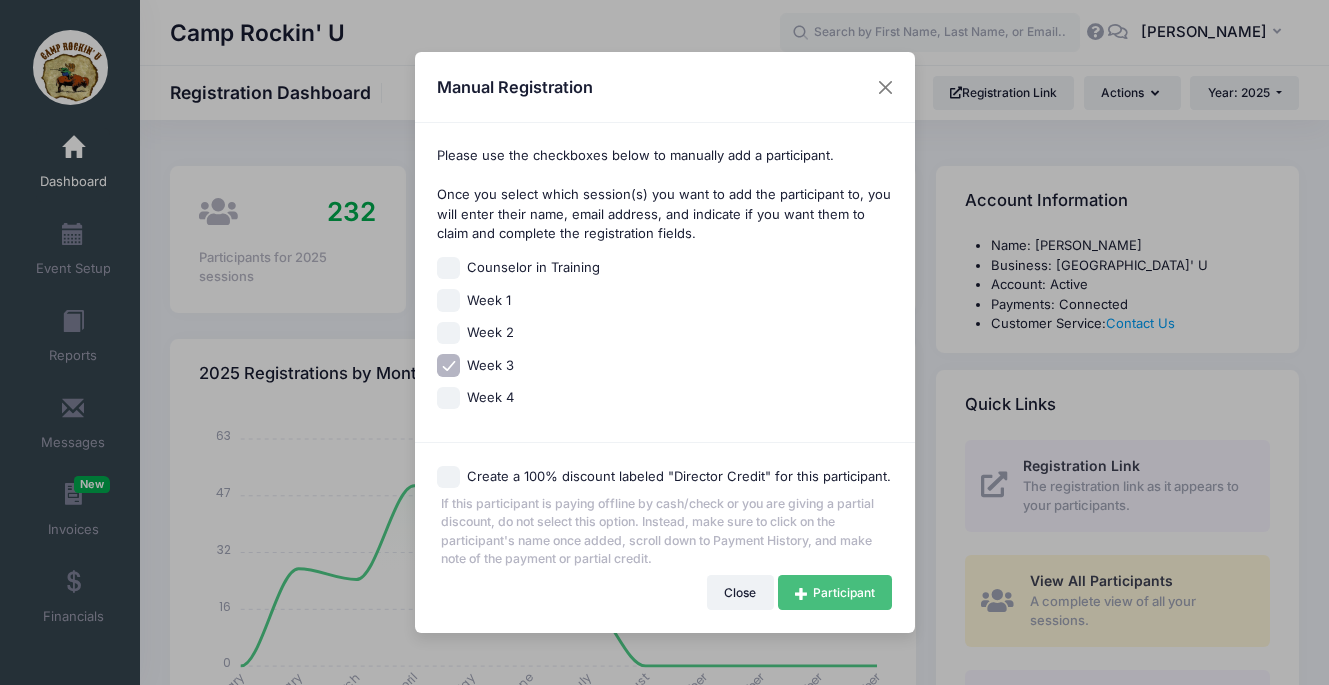 click on "Participant" at bounding box center (835, 592) 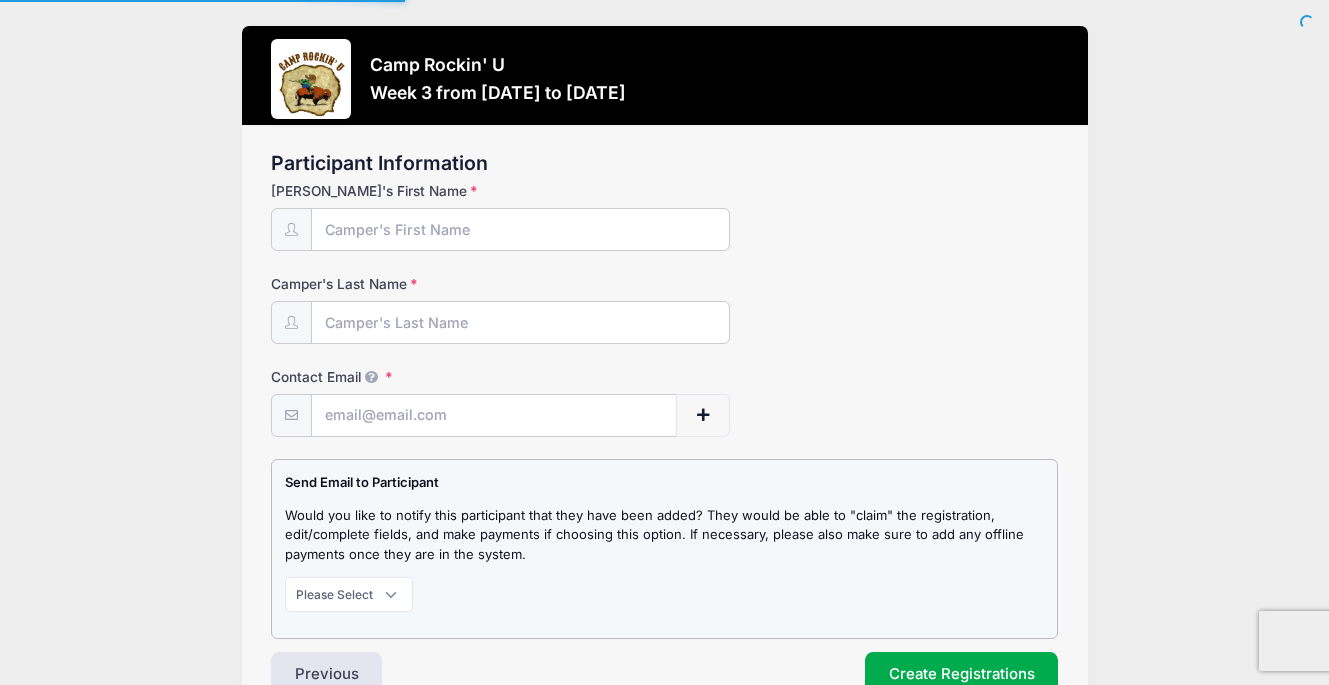 scroll, scrollTop: 0, scrollLeft: 0, axis: both 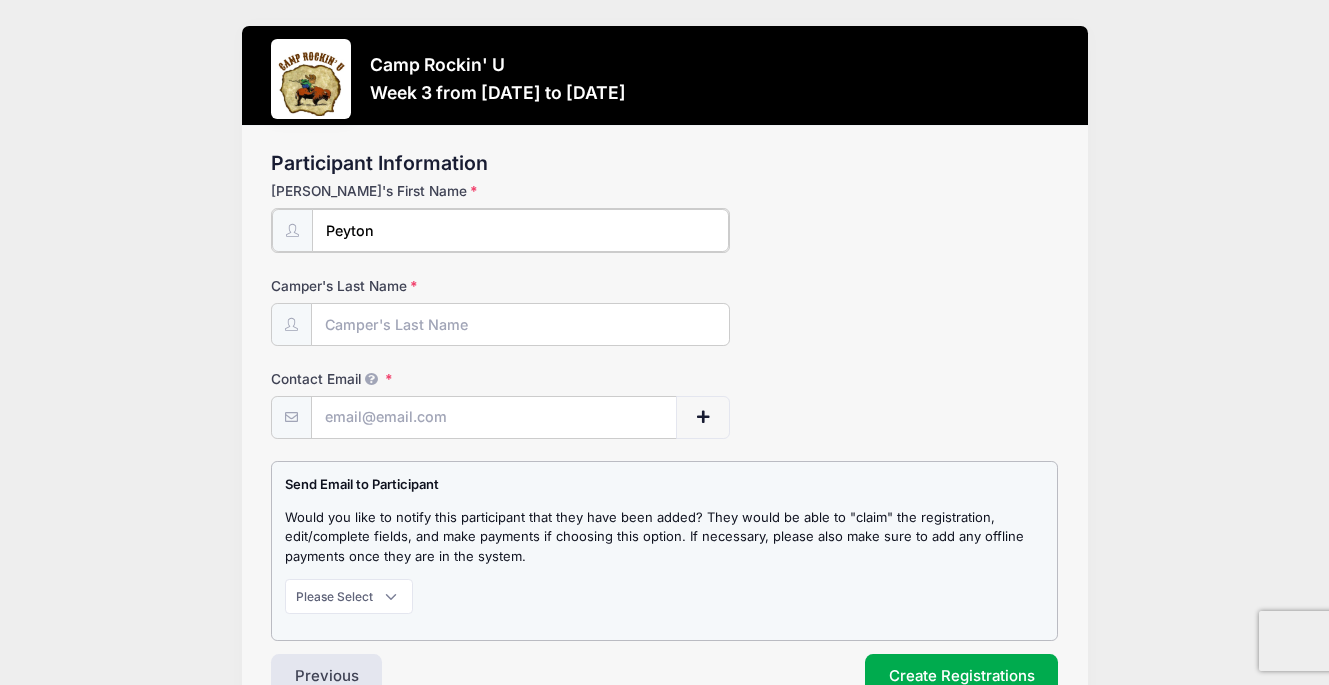 type on "Peyton" 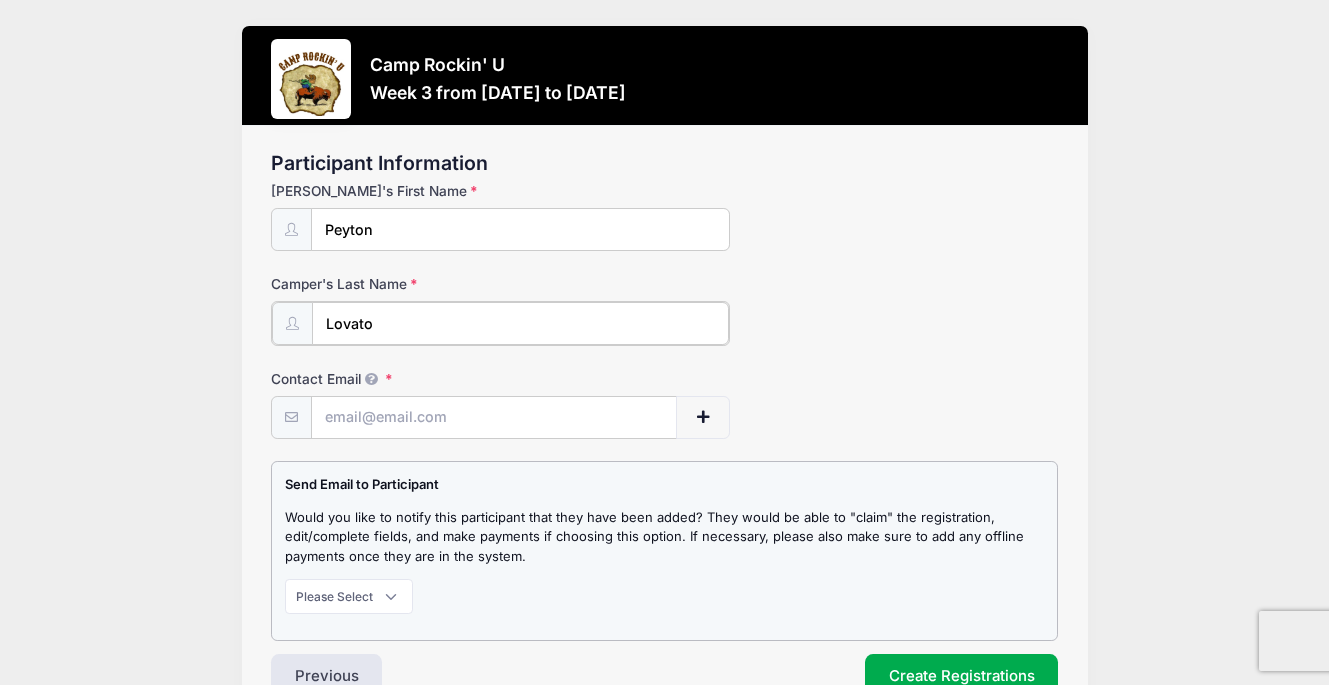 type on "Lovato" 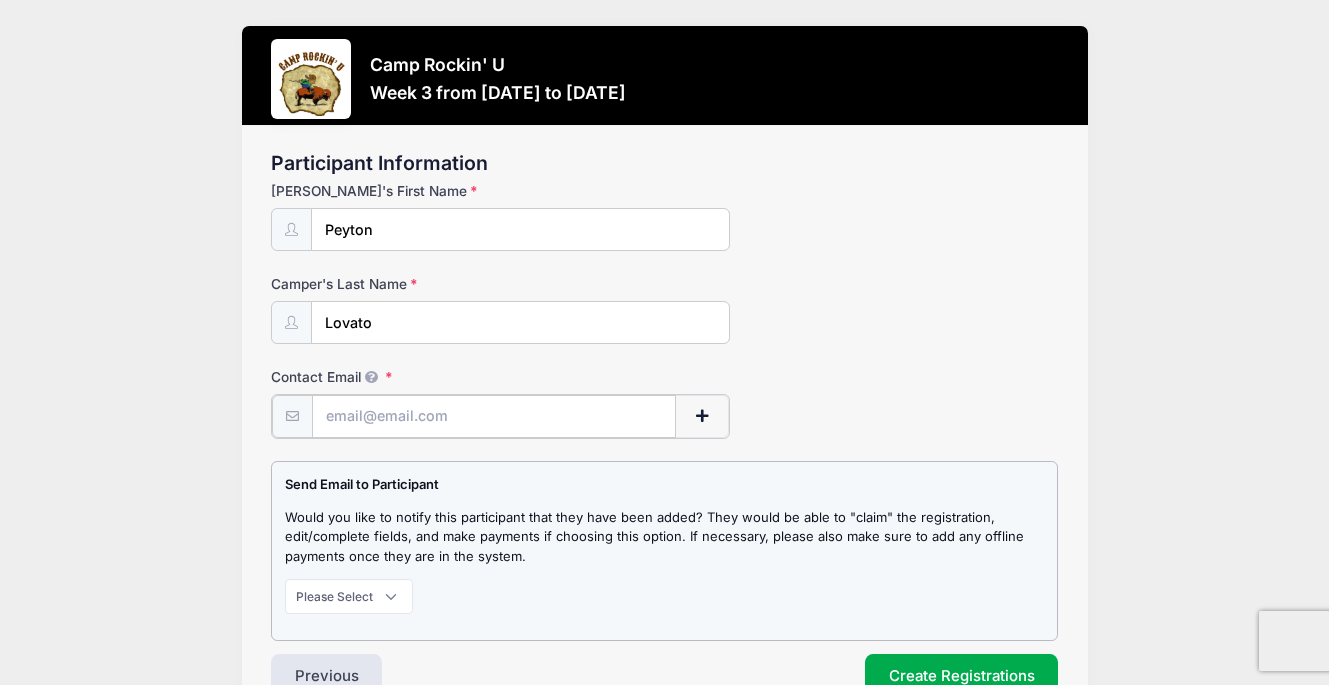 type on "[EMAIL_ADDRESS][DOMAIN_NAME]" 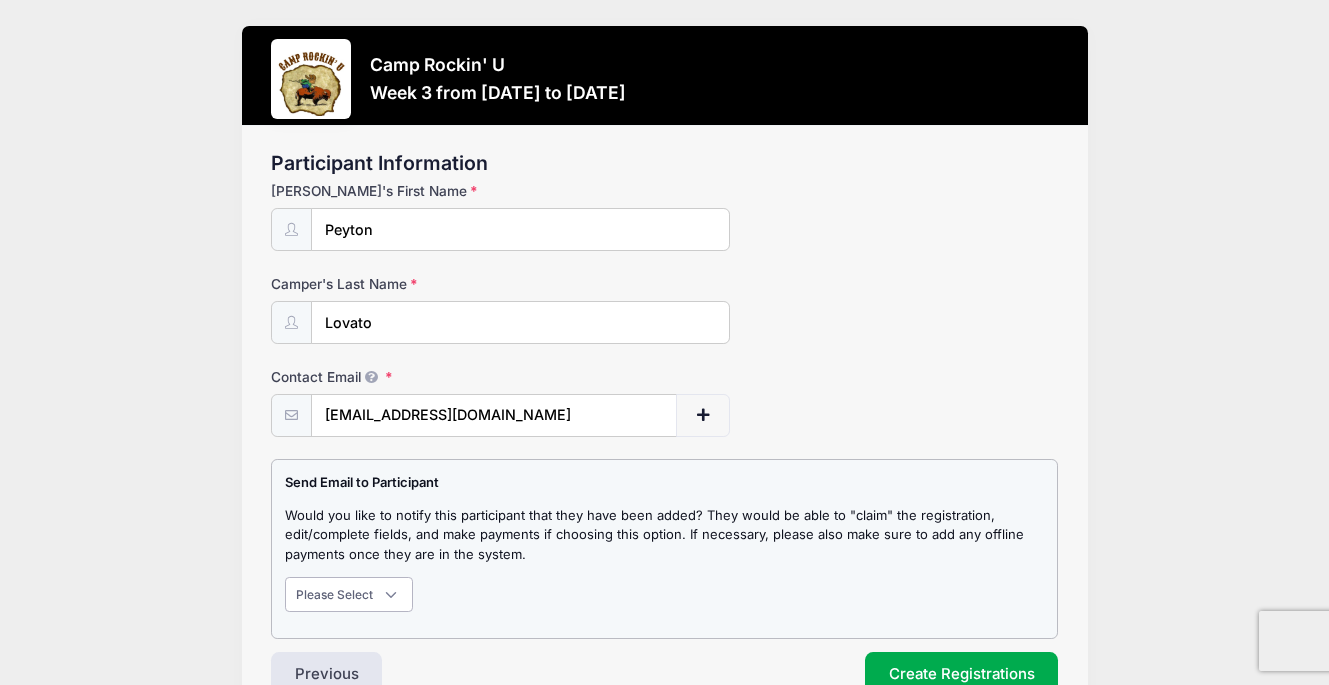select on "0" 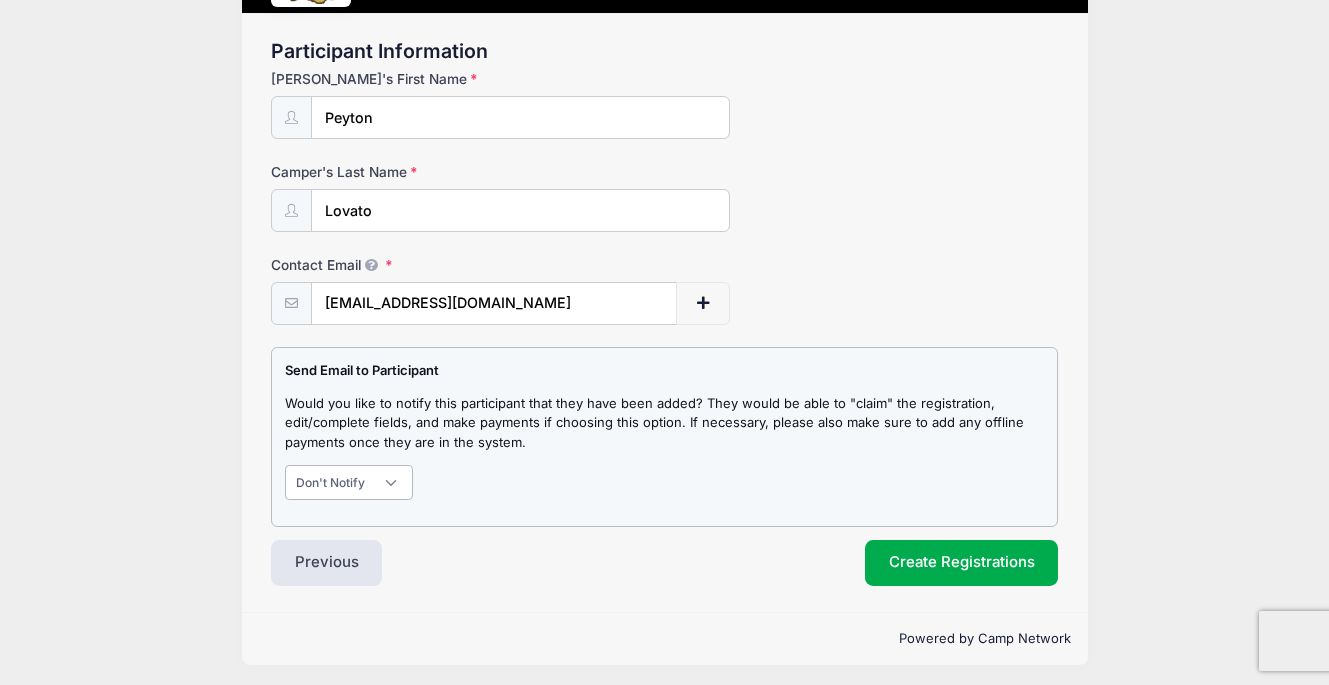 scroll, scrollTop: 81, scrollLeft: 0, axis: vertical 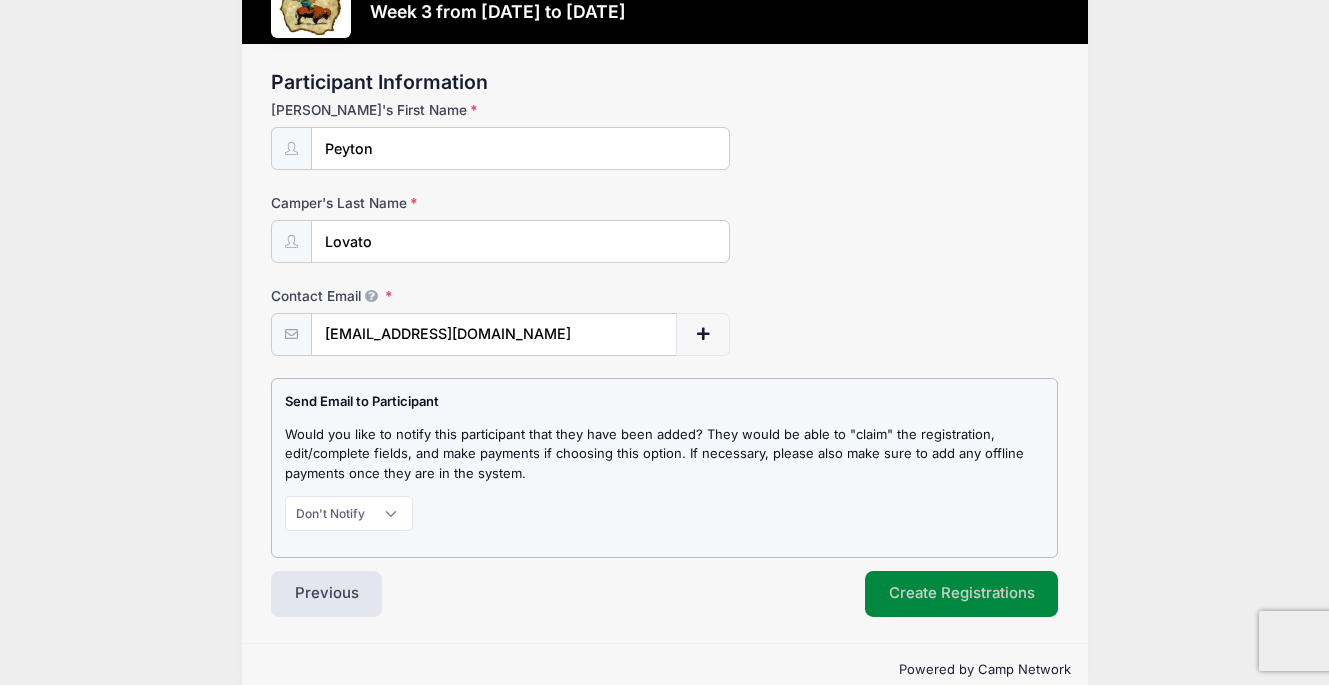 click on "Create Registrations" at bounding box center (962, 594) 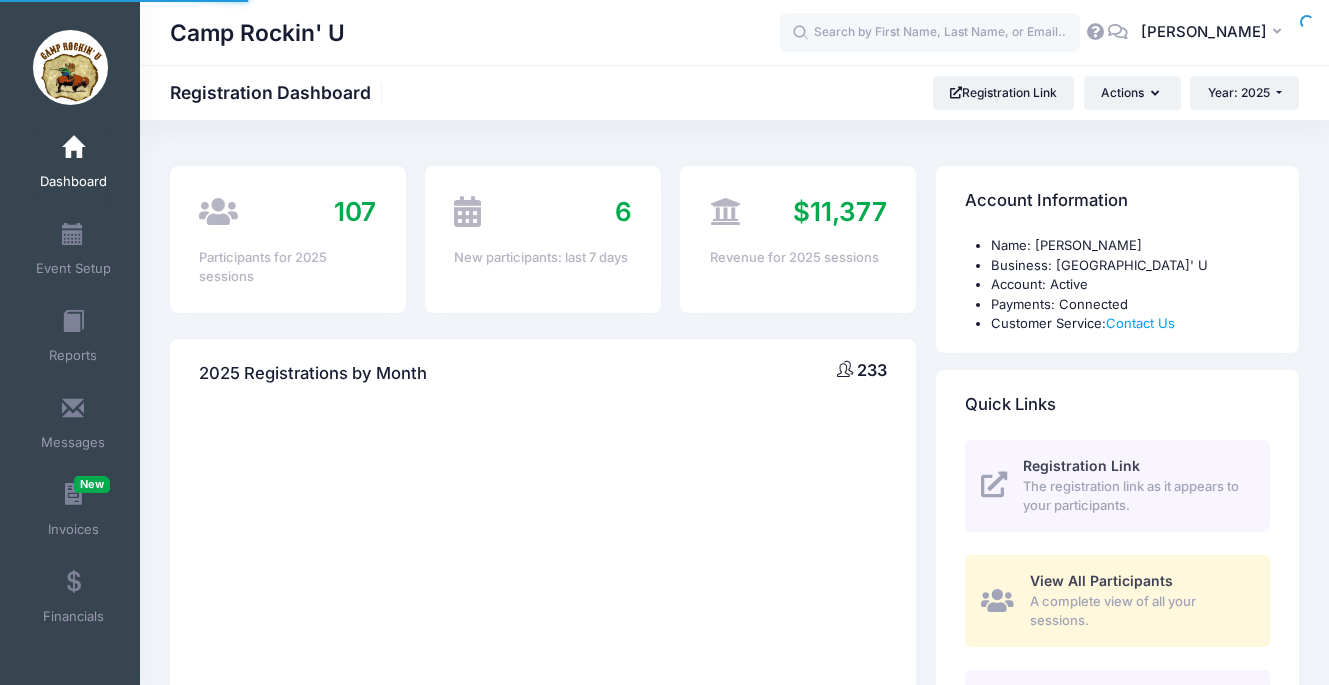 scroll, scrollTop: 0, scrollLeft: 0, axis: both 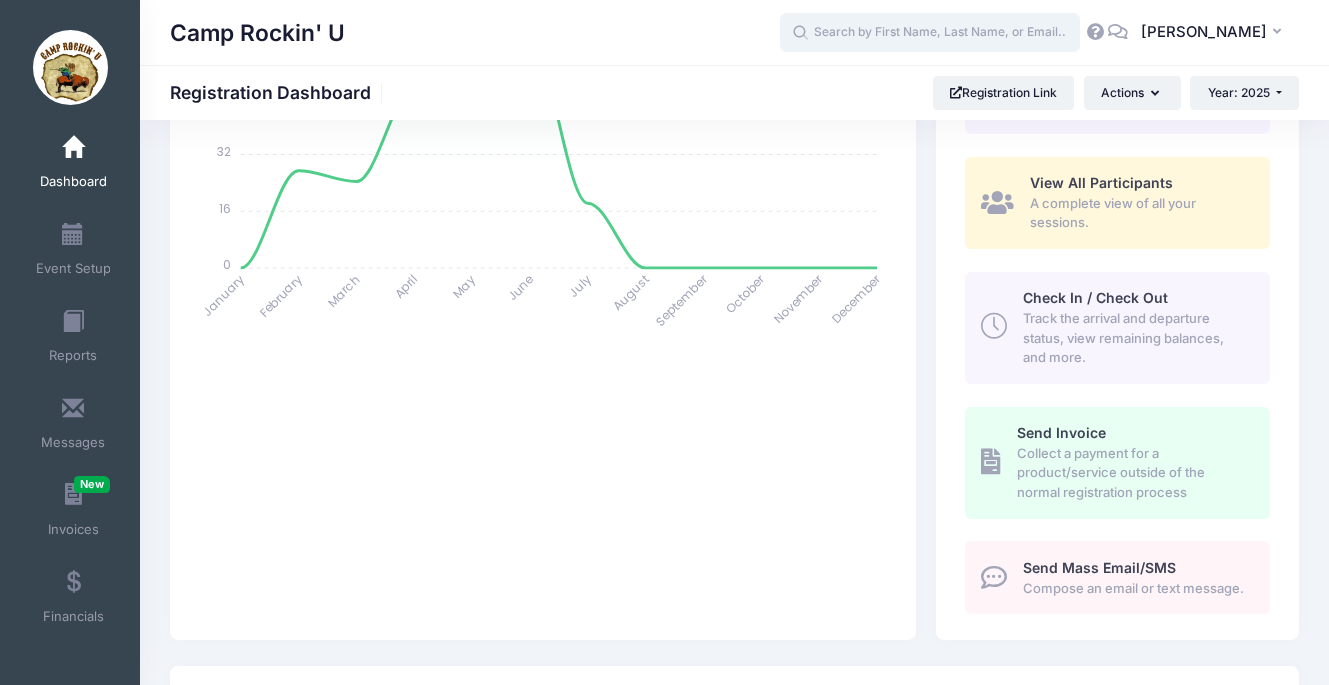 click at bounding box center (930, 33) 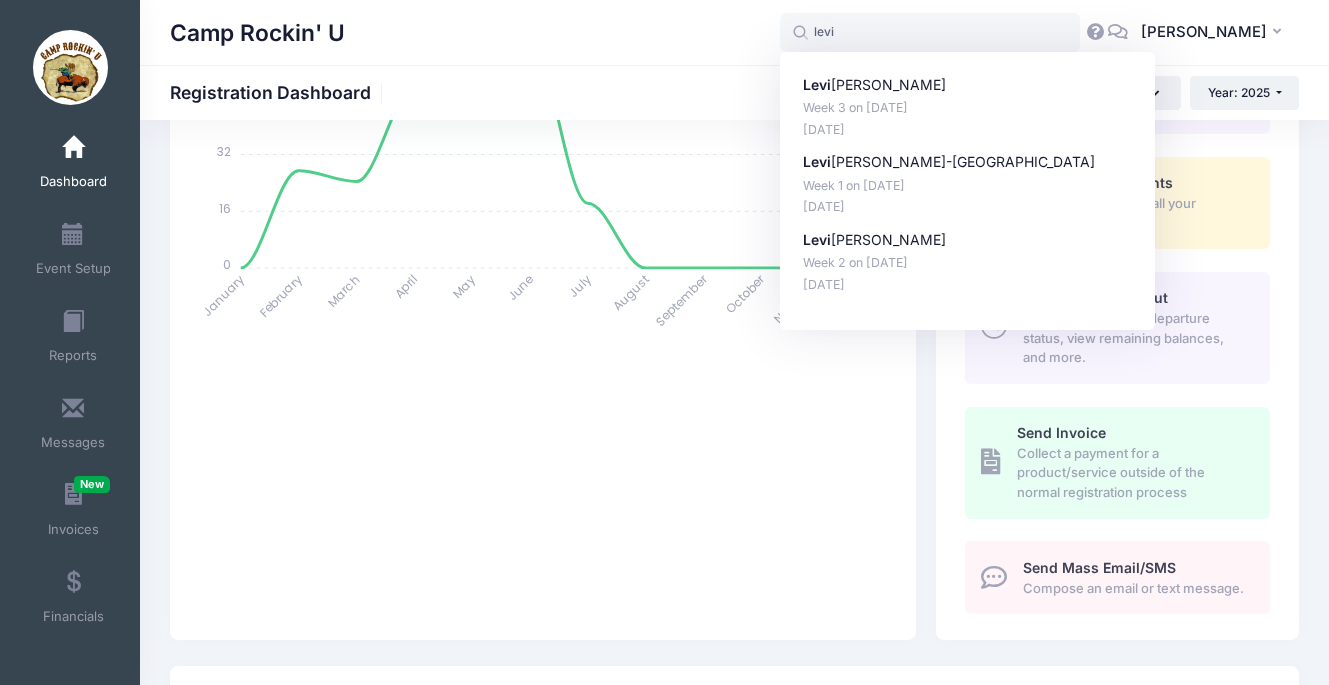 click on "Camp Rockin' U" at bounding box center [475, 33] 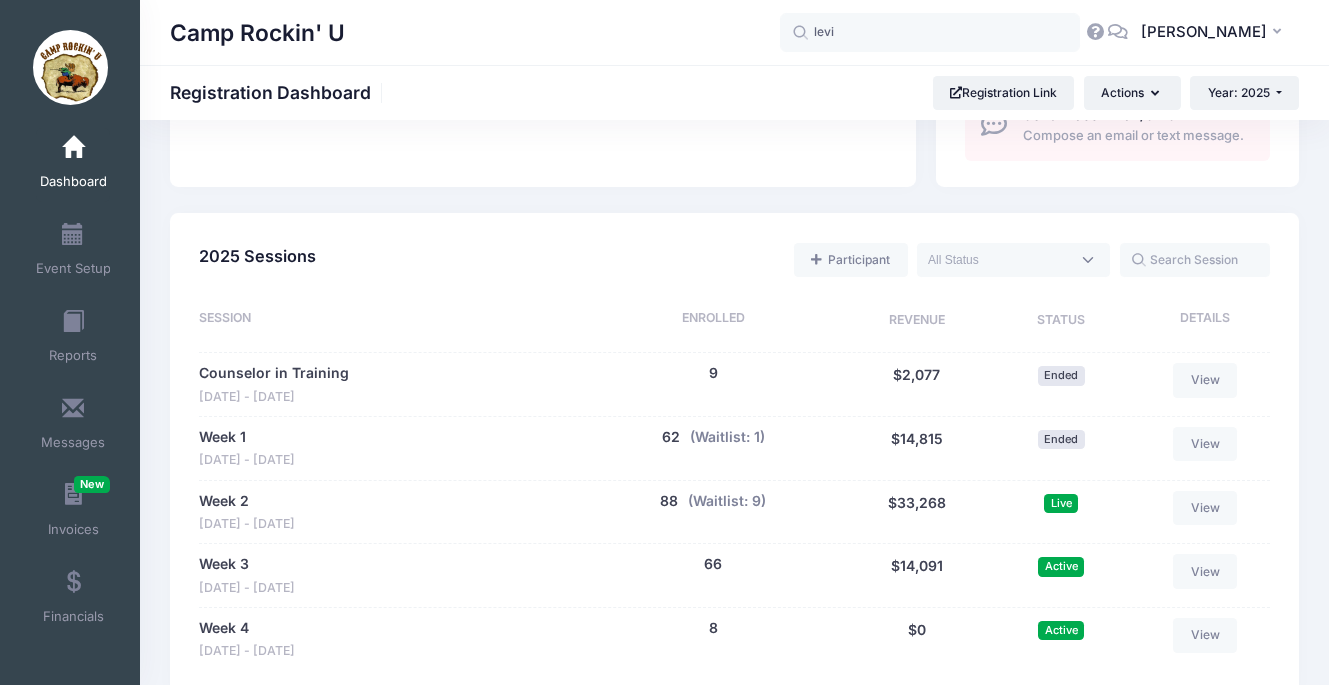 scroll, scrollTop: 1040, scrollLeft: 0, axis: vertical 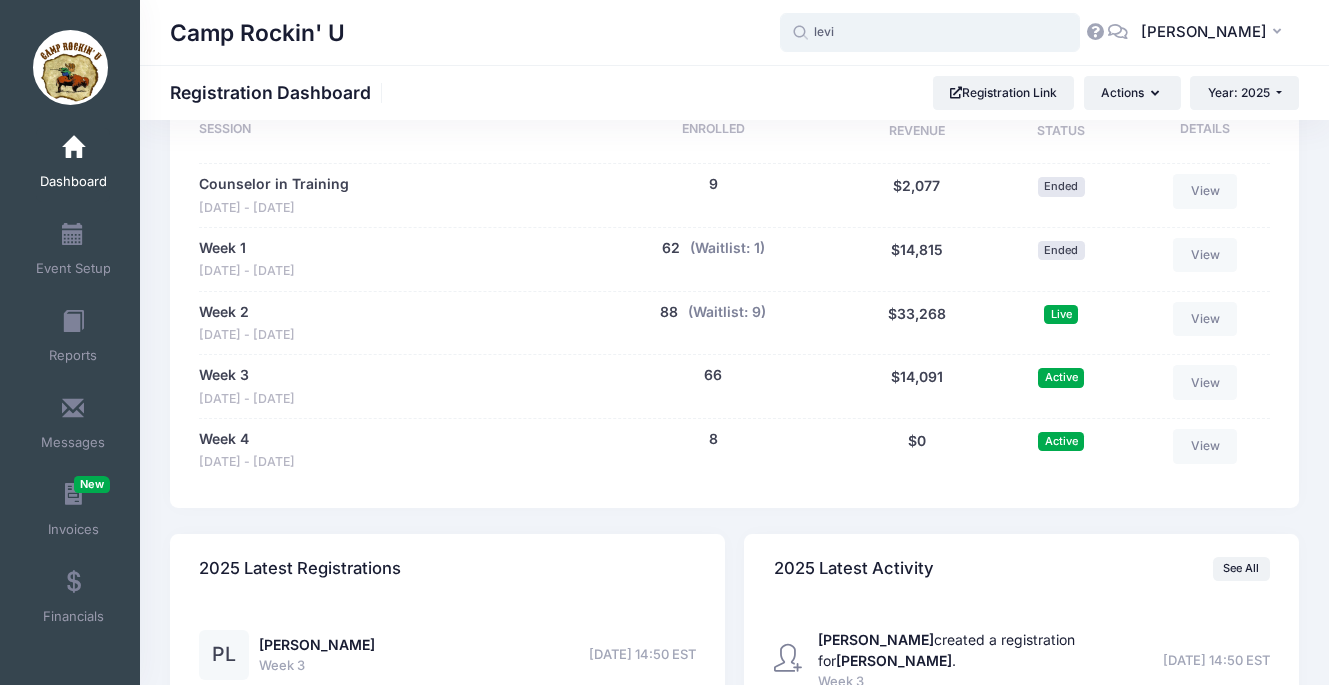 click on "levi" at bounding box center (930, 33) 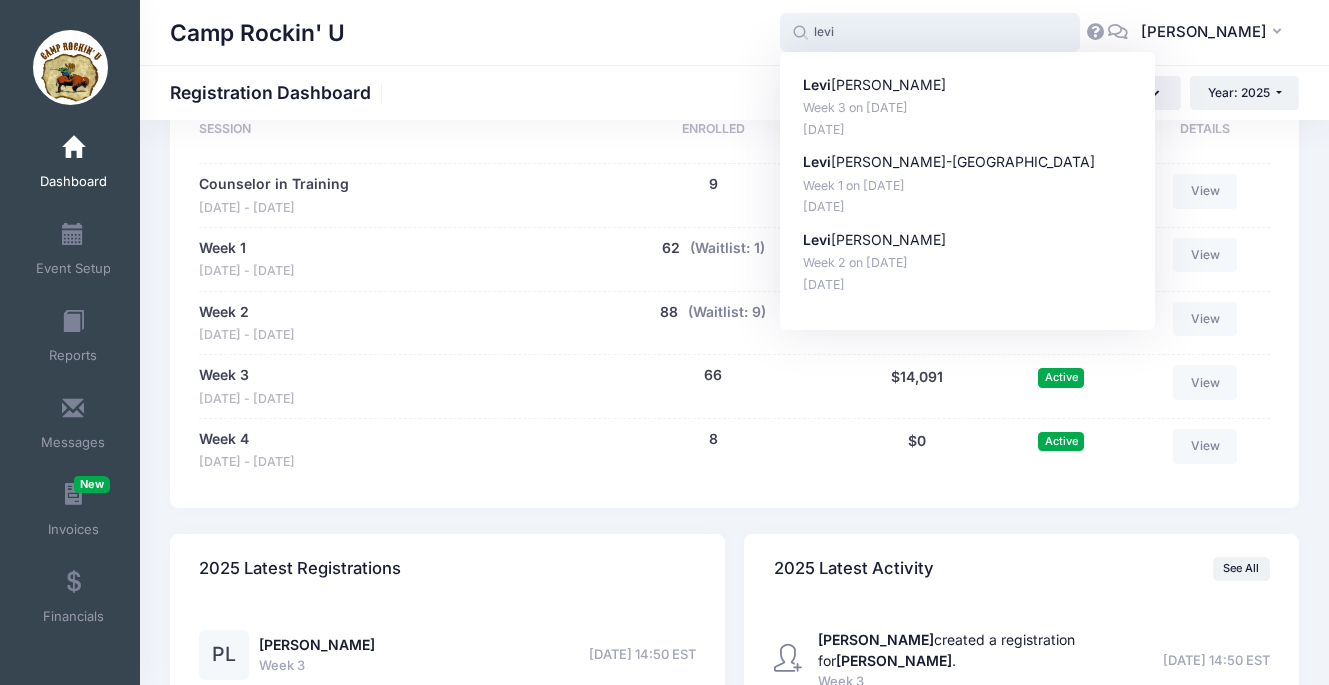 click on "levi" at bounding box center [930, 33] 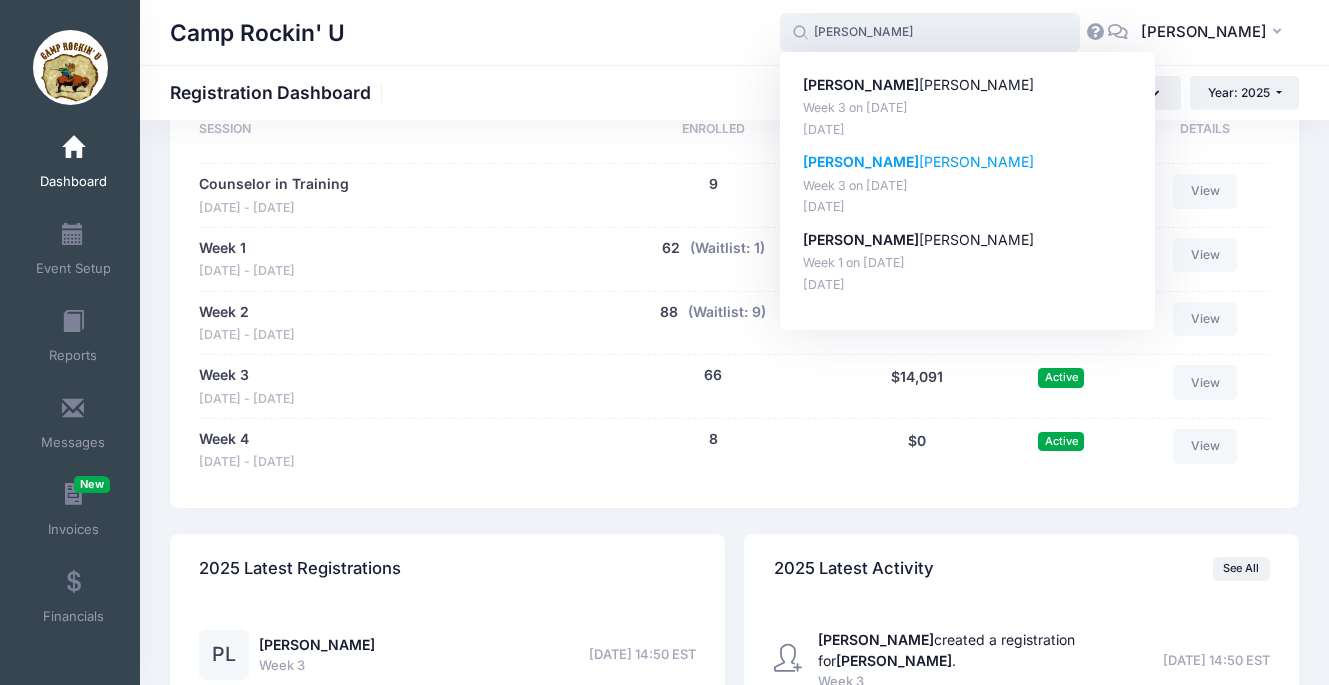 click on "Michael" 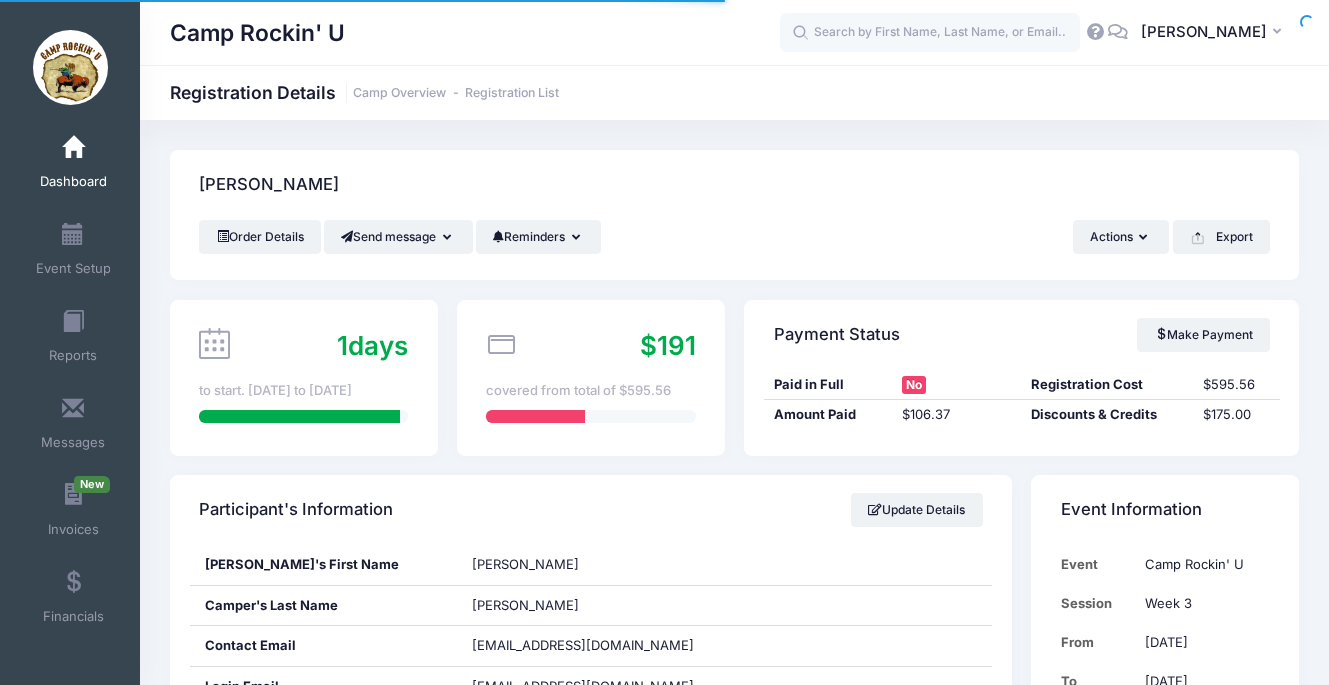 scroll, scrollTop: 0, scrollLeft: 0, axis: both 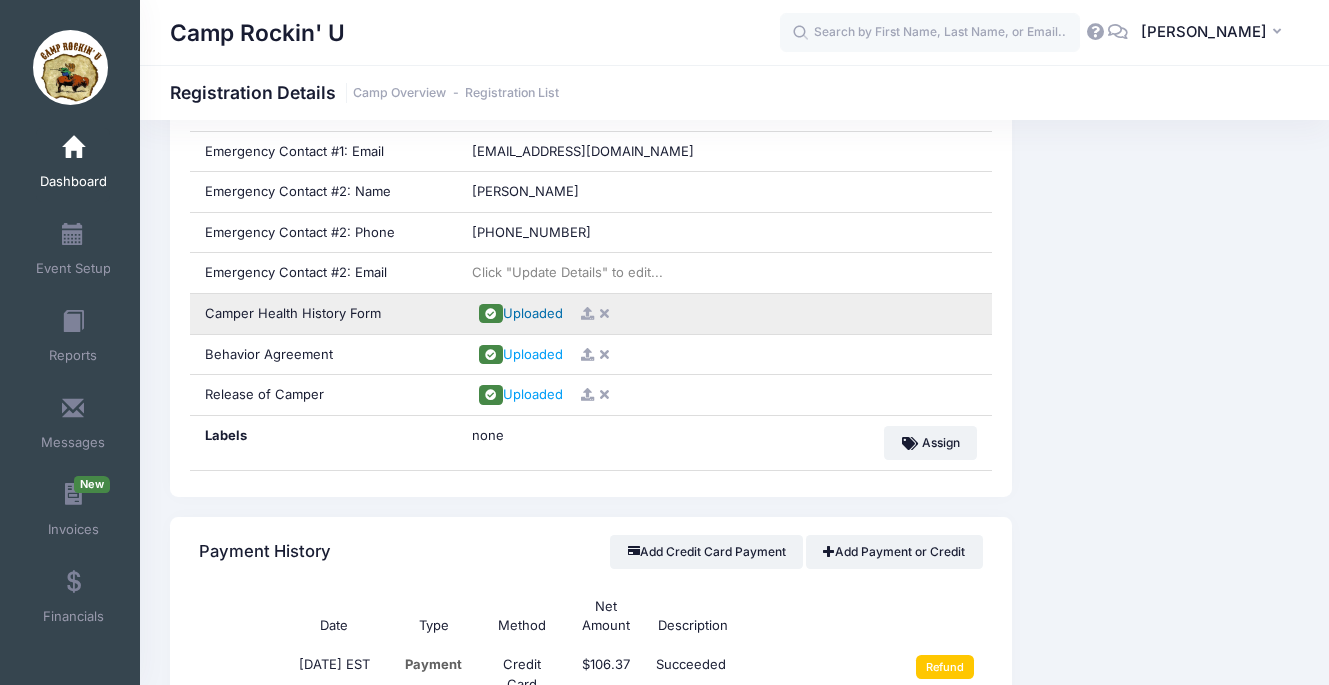 click on "Uploaded" at bounding box center (533, 313) 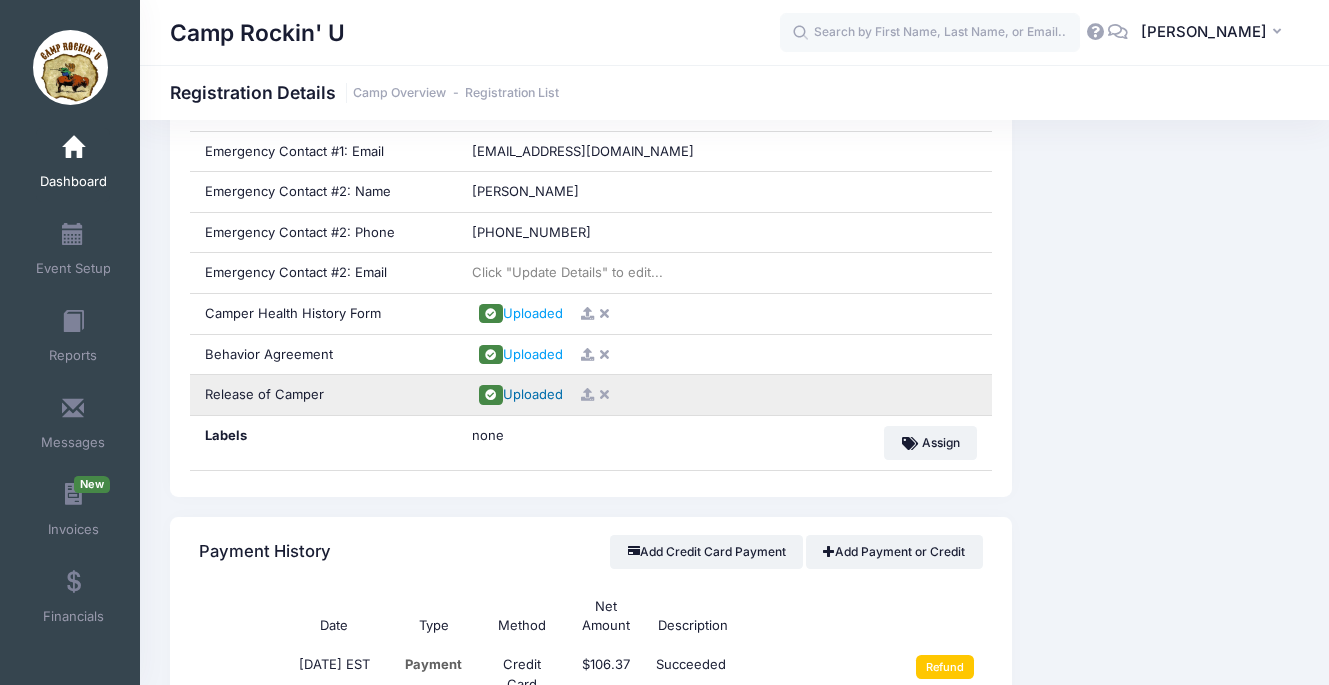 click on "Uploaded" at bounding box center [533, 394] 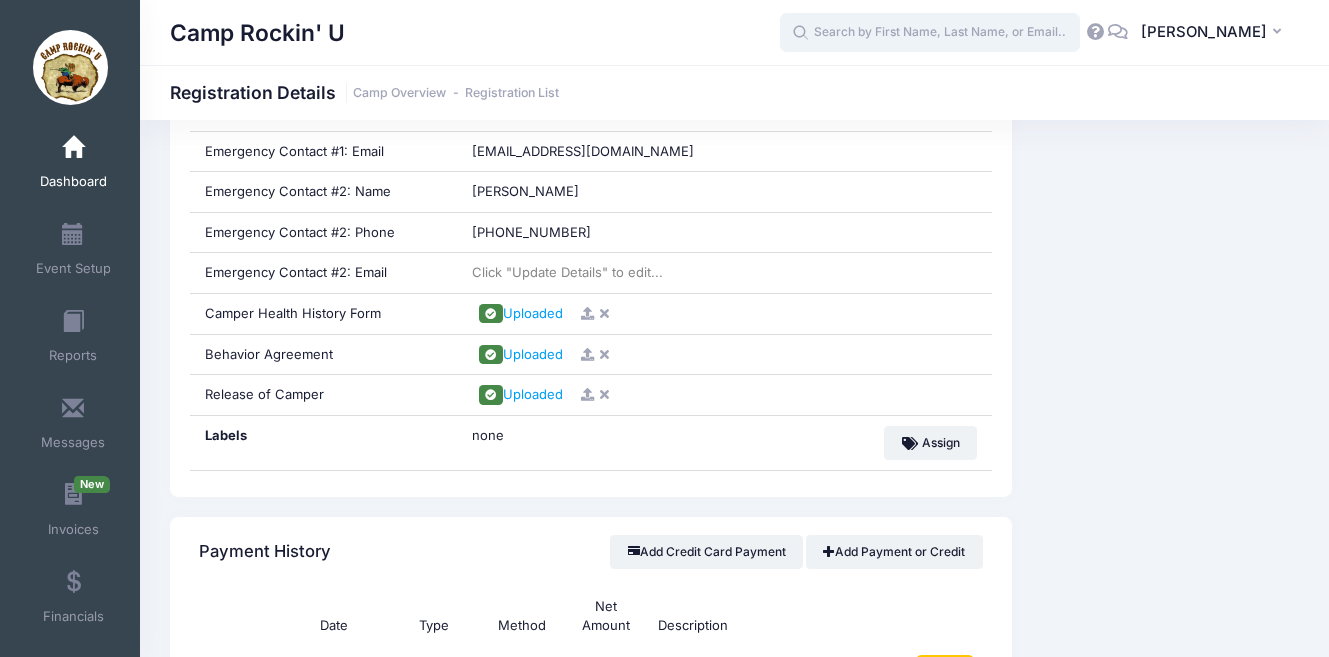click at bounding box center (930, 33) 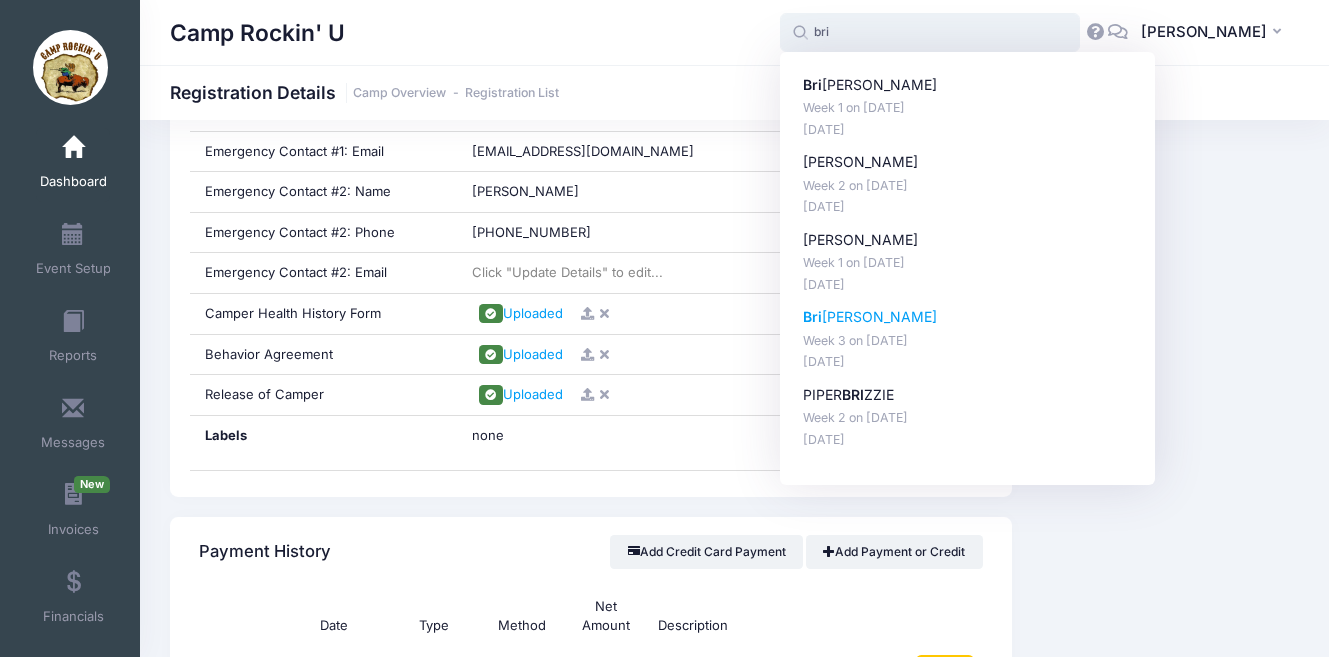 click on "Bri eanna Milliron" at bounding box center [968, 317] 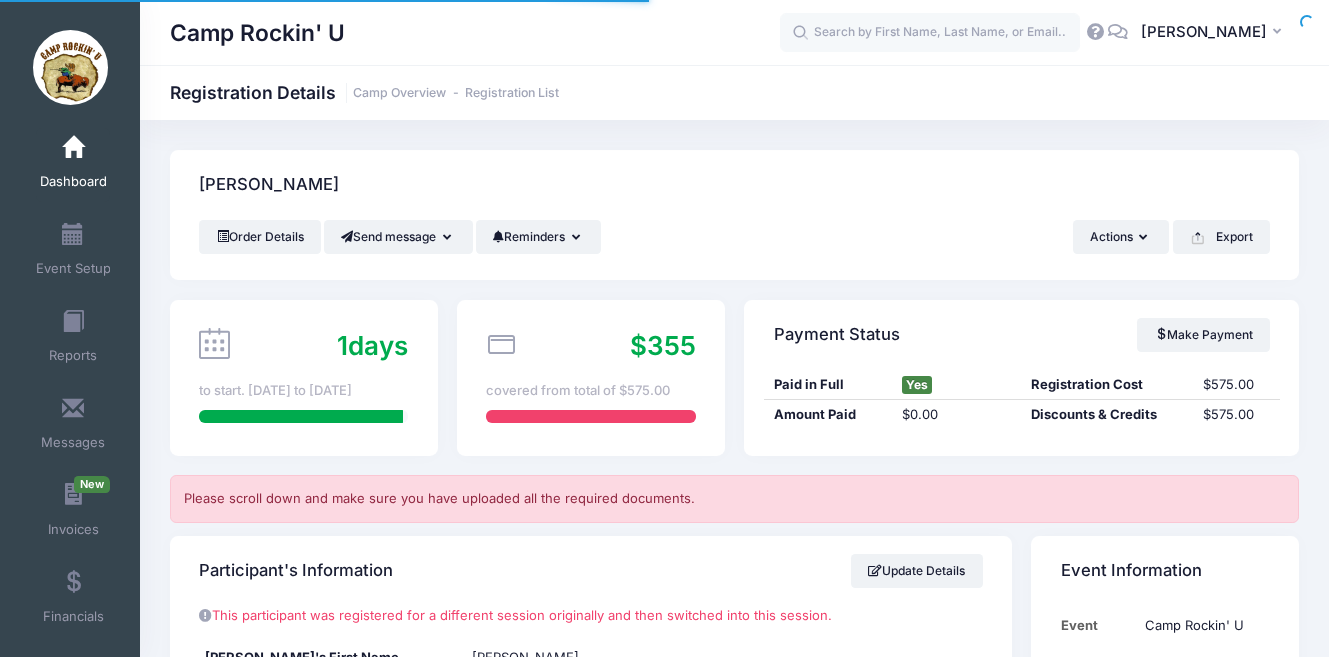 scroll, scrollTop: 0, scrollLeft: 0, axis: both 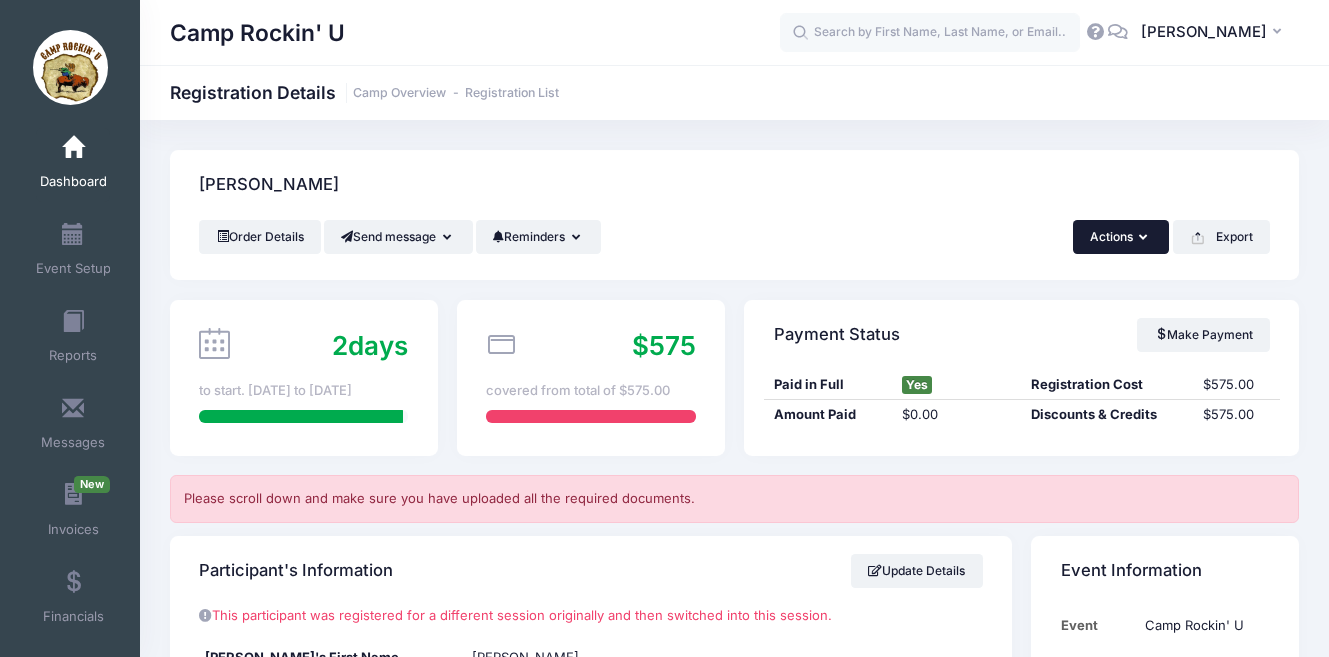 click on "Actions" at bounding box center [1121, 237] 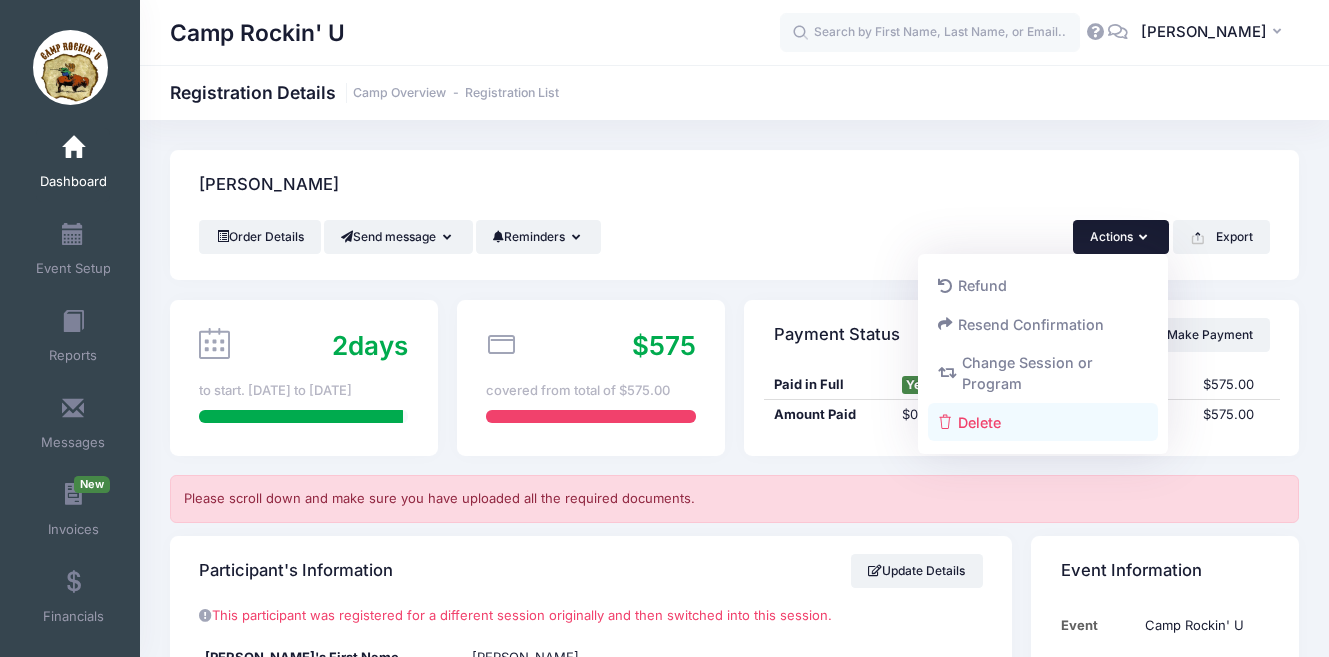 click on "Delete" at bounding box center [1043, 422] 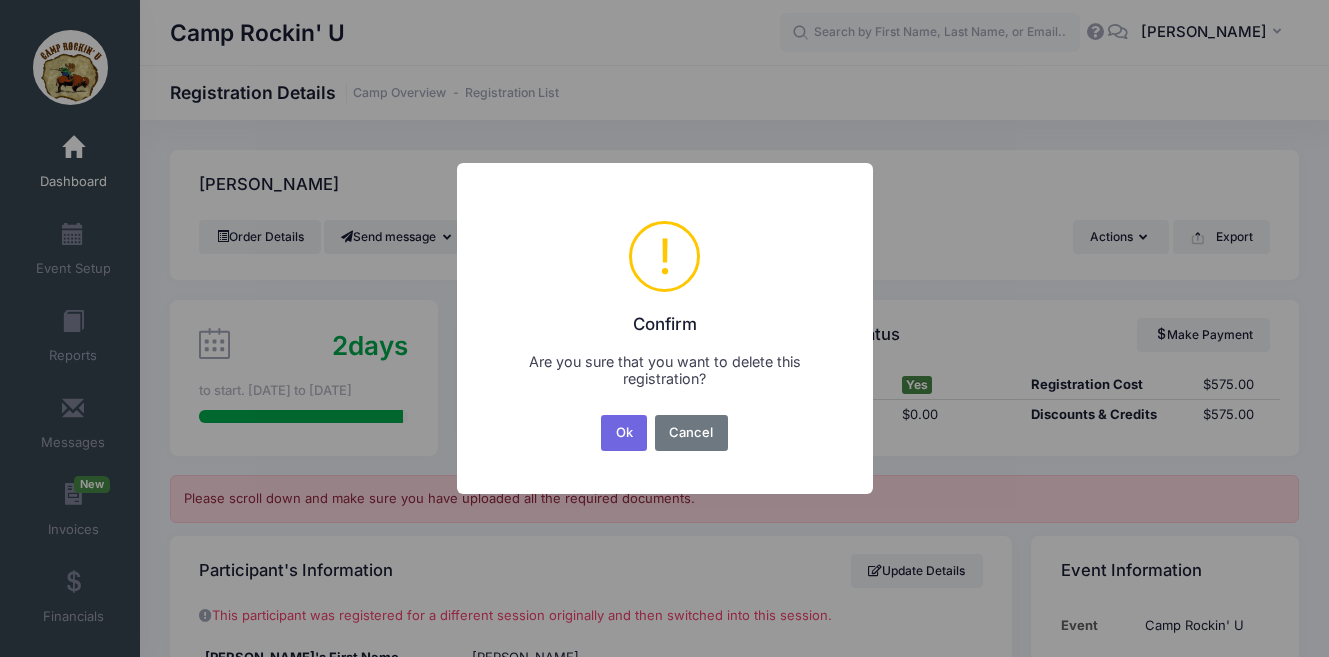 click on "× ! Confirm Are you sure that you want to delete this registration? Ok No Cancel" at bounding box center [664, 328] 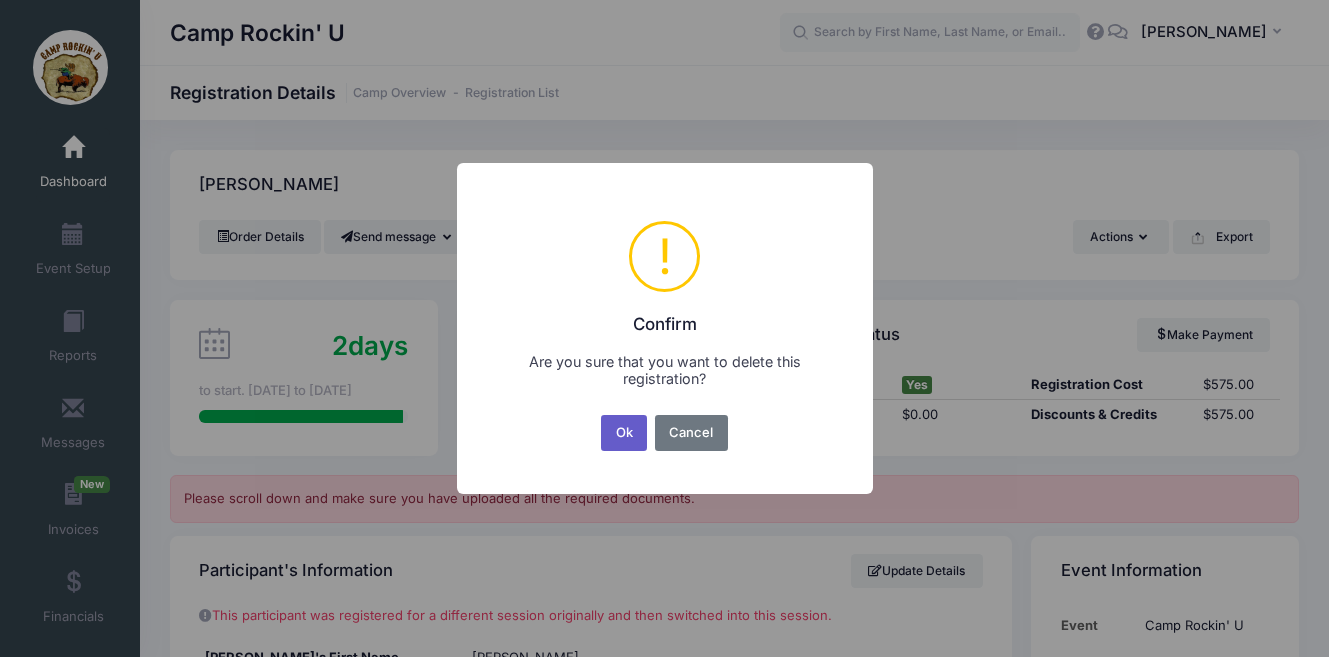 click on "Ok" at bounding box center [624, 433] 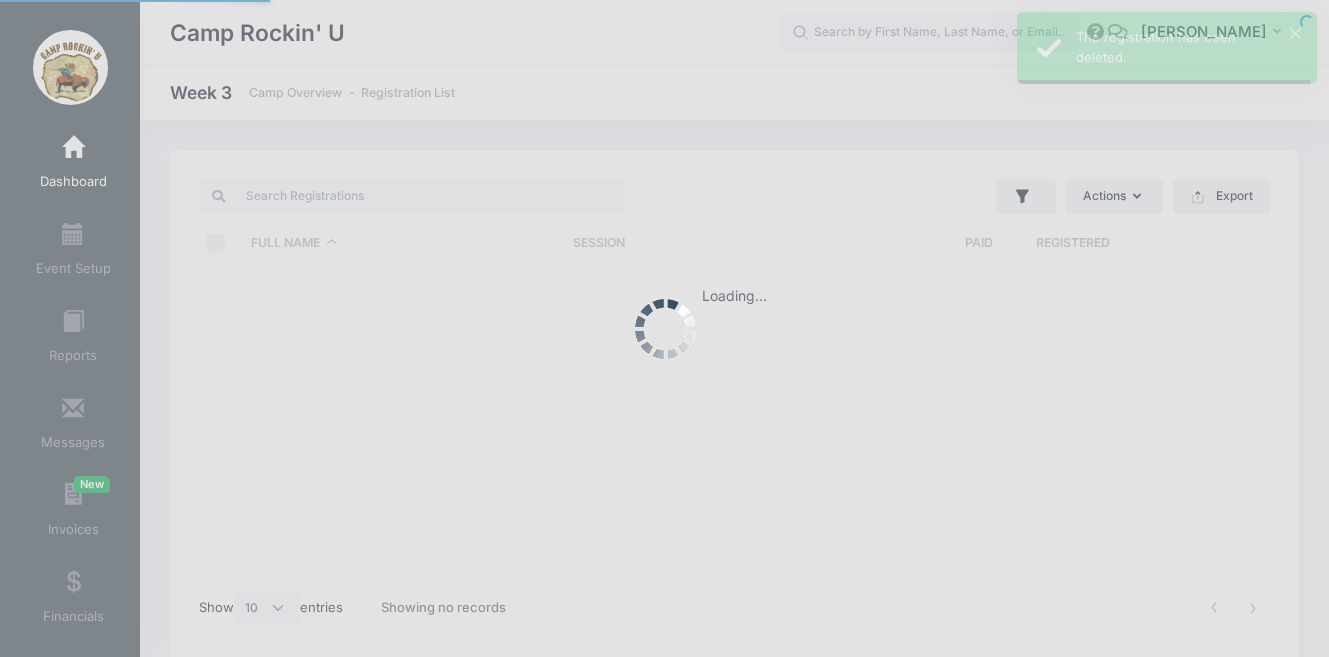 select on "10" 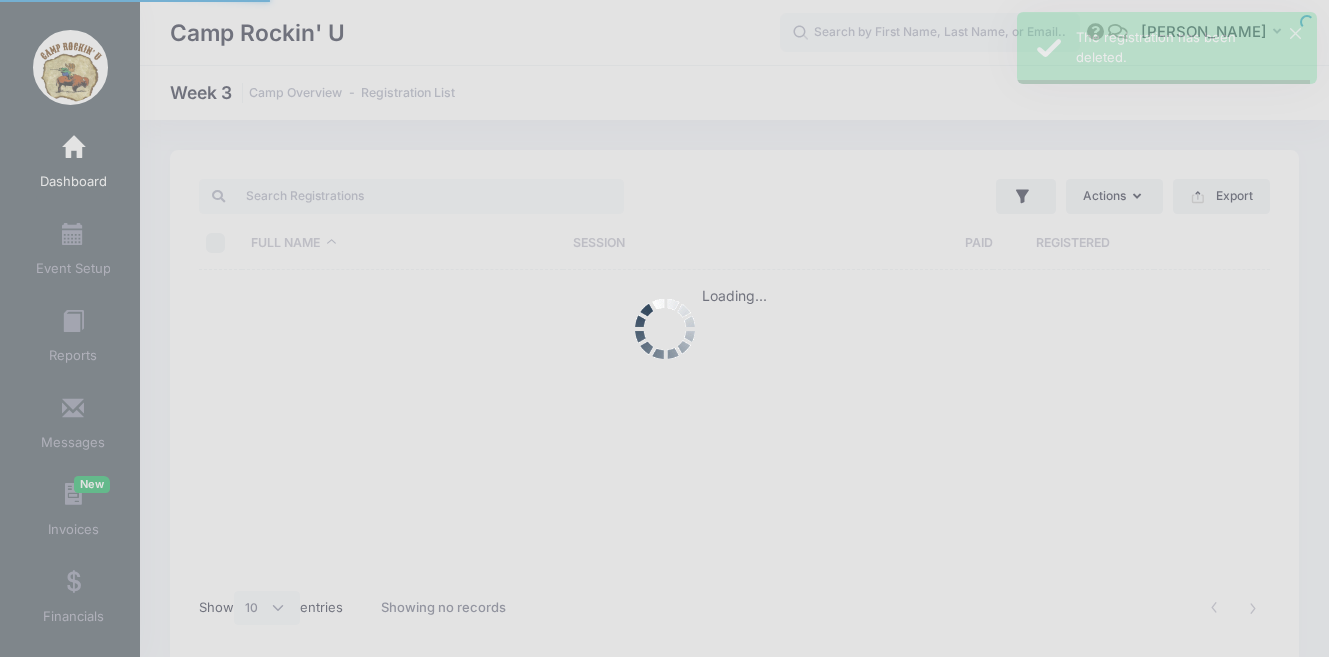 scroll, scrollTop: 0, scrollLeft: 0, axis: both 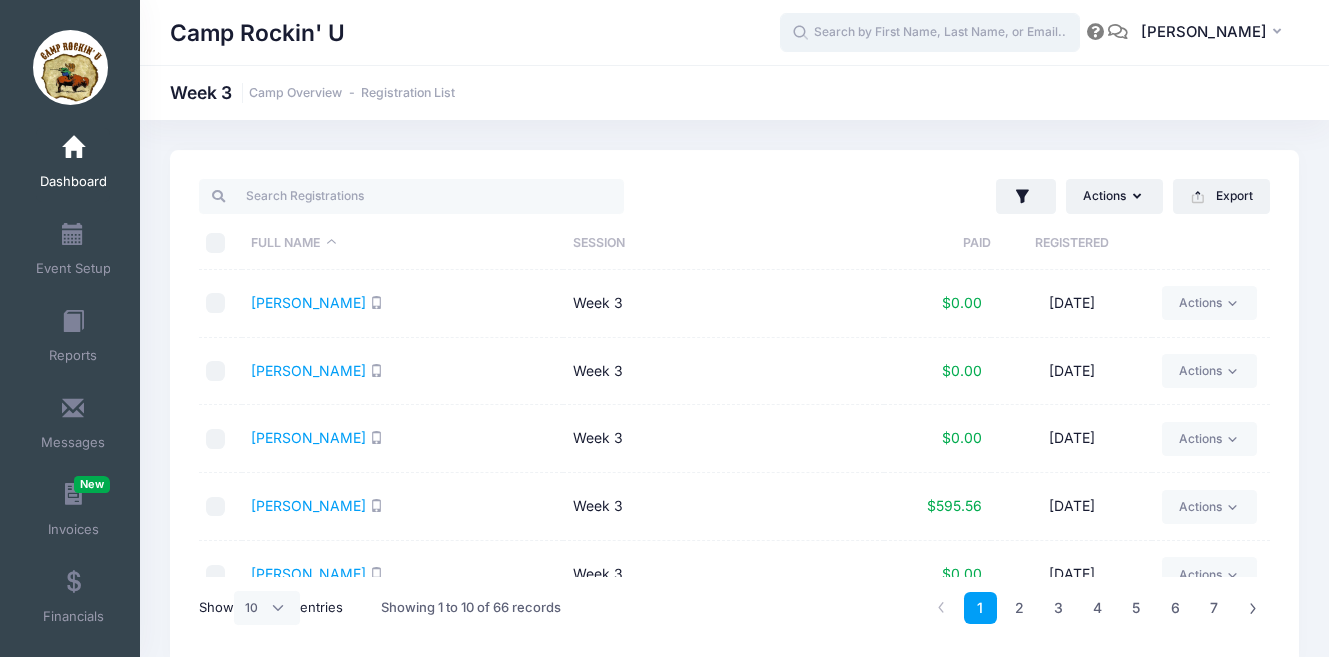 click at bounding box center (930, 33) 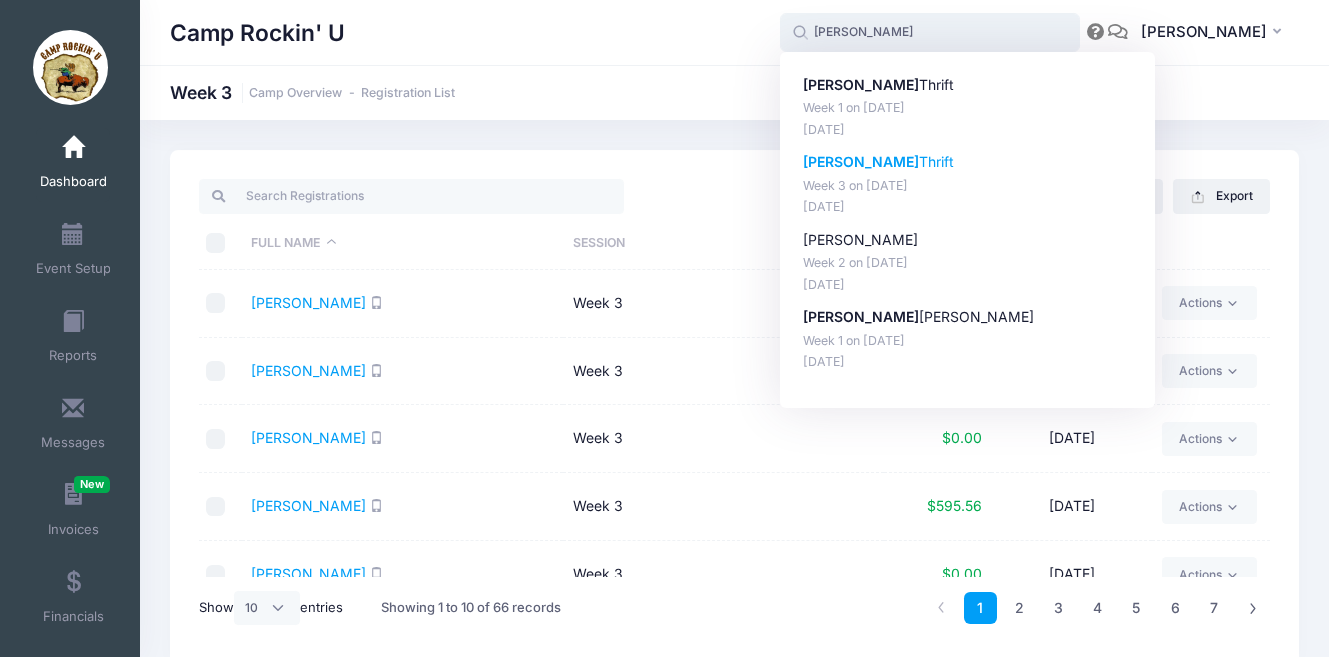 click on "Emma  Thrift" at bounding box center (968, 162) 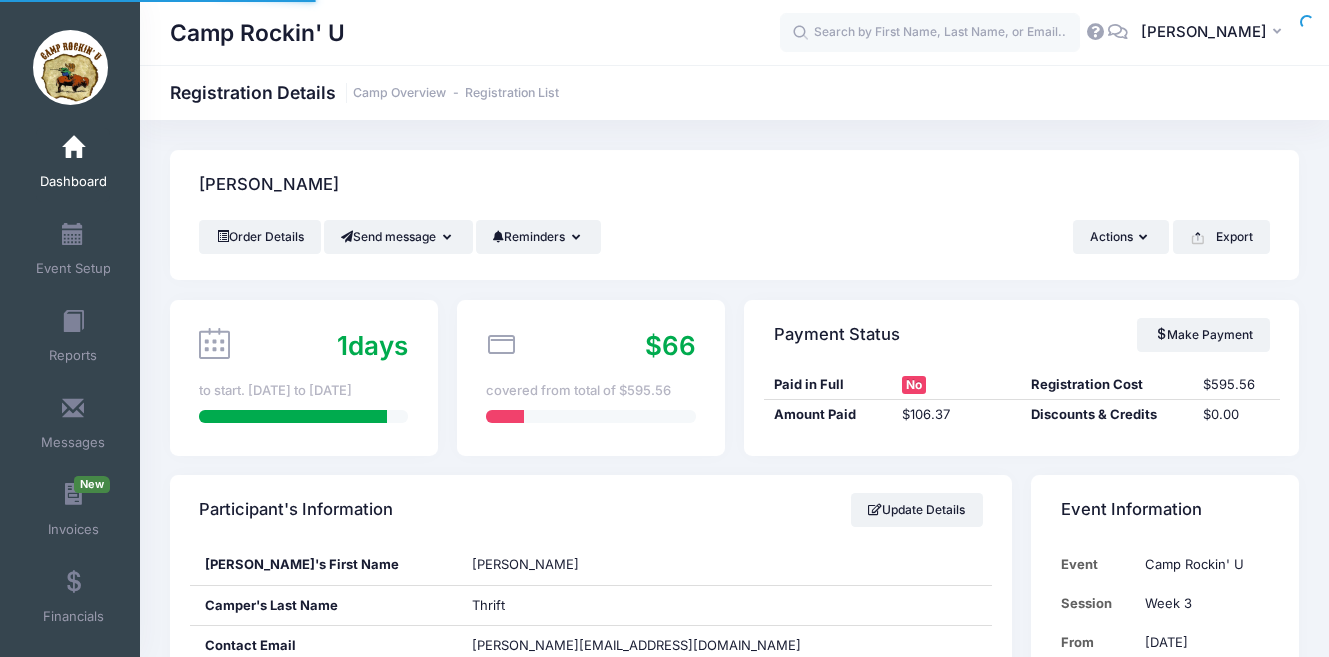 scroll, scrollTop: 0, scrollLeft: 0, axis: both 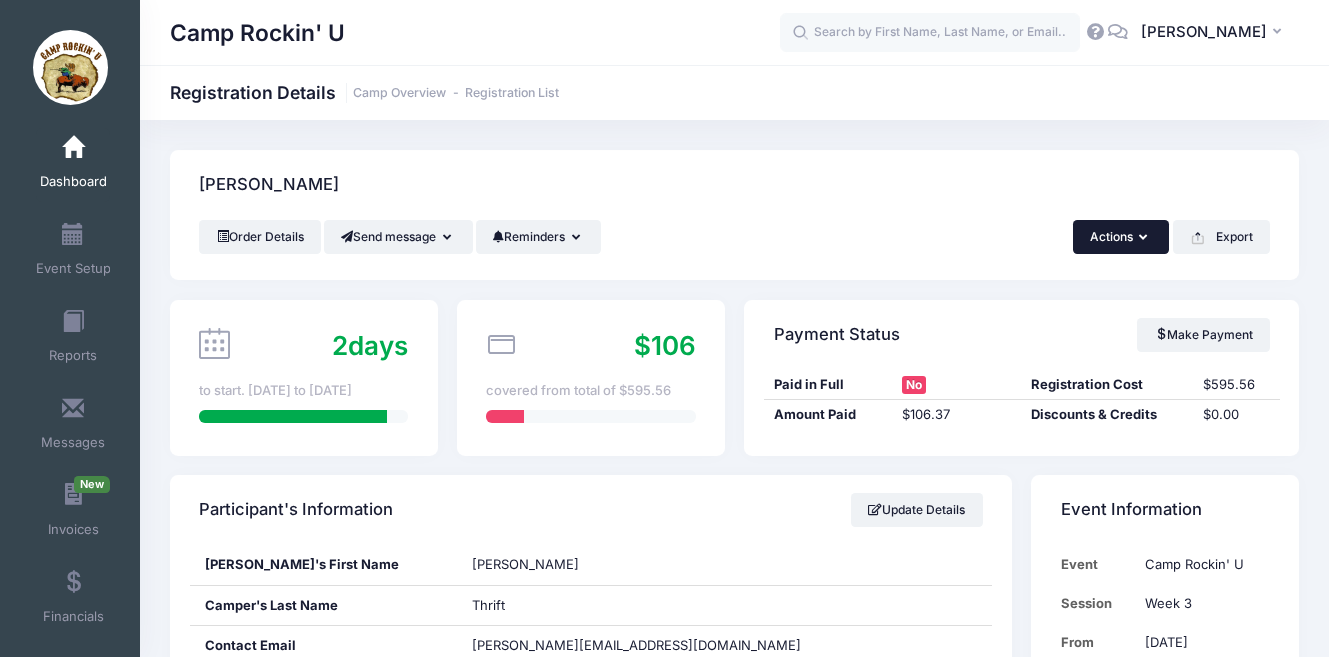 click at bounding box center [1145, 238] 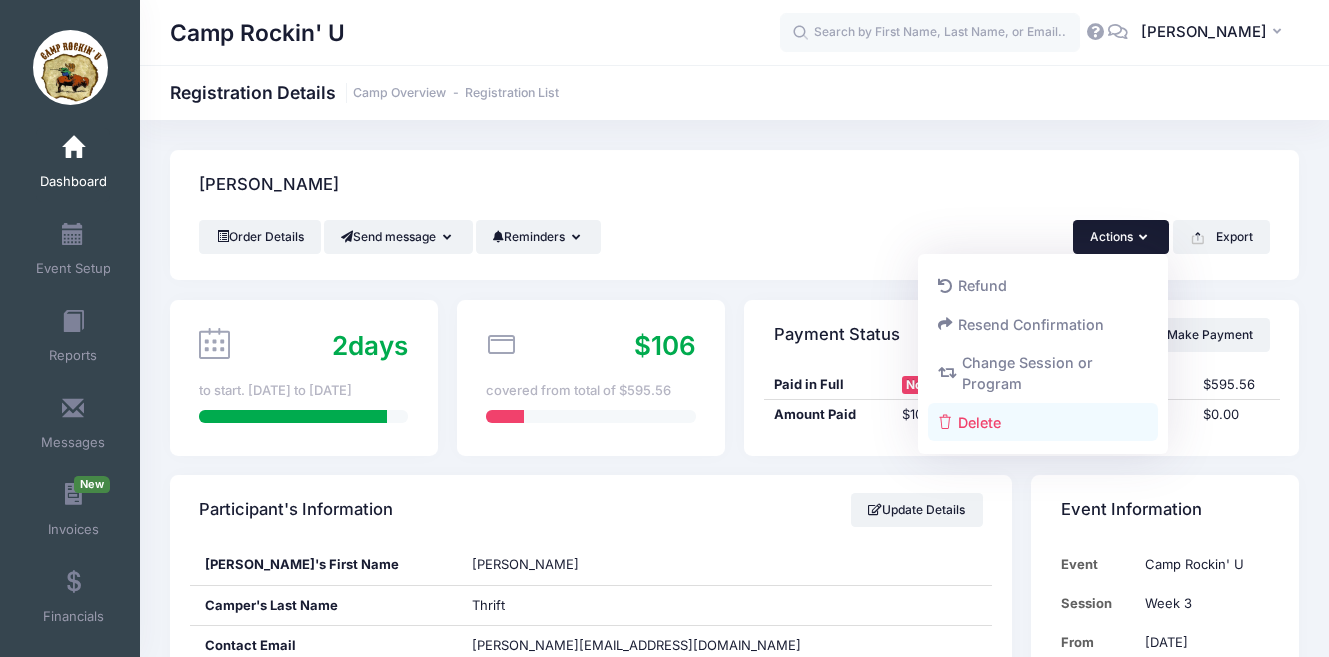 click on "Delete" at bounding box center [1043, 422] 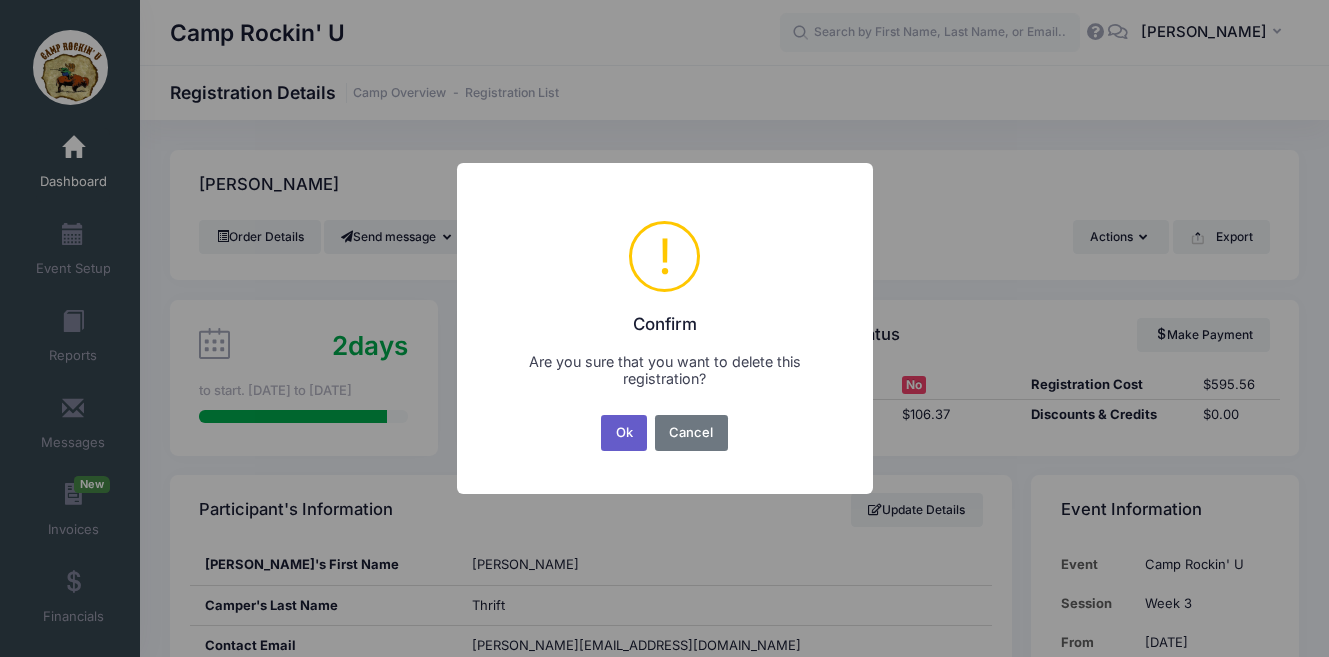 click on "Ok" at bounding box center [624, 433] 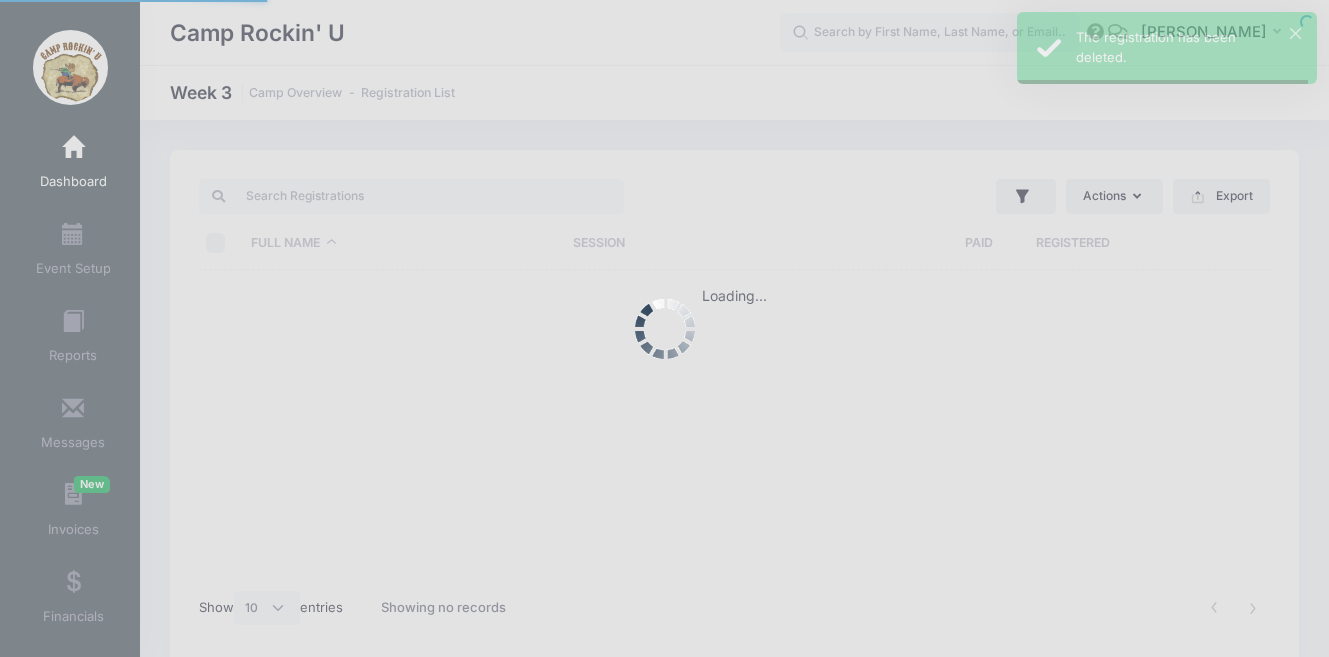 select on "10" 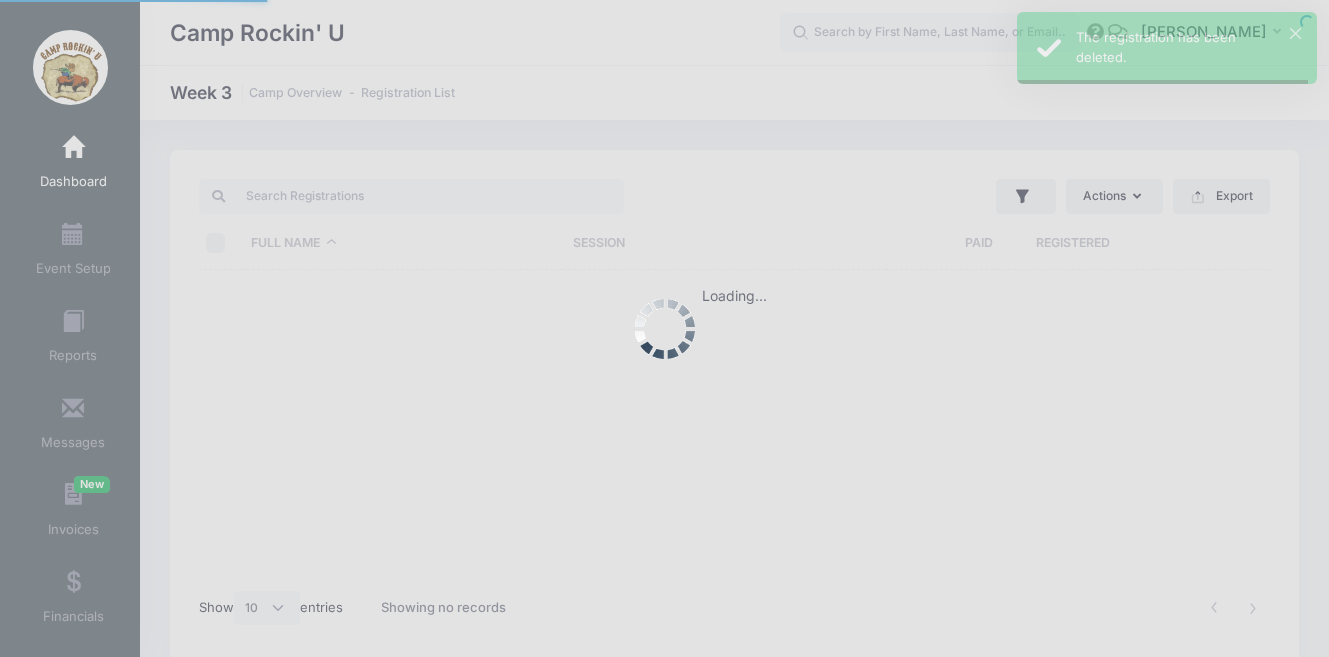scroll, scrollTop: 0, scrollLeft: 0, axis: both 